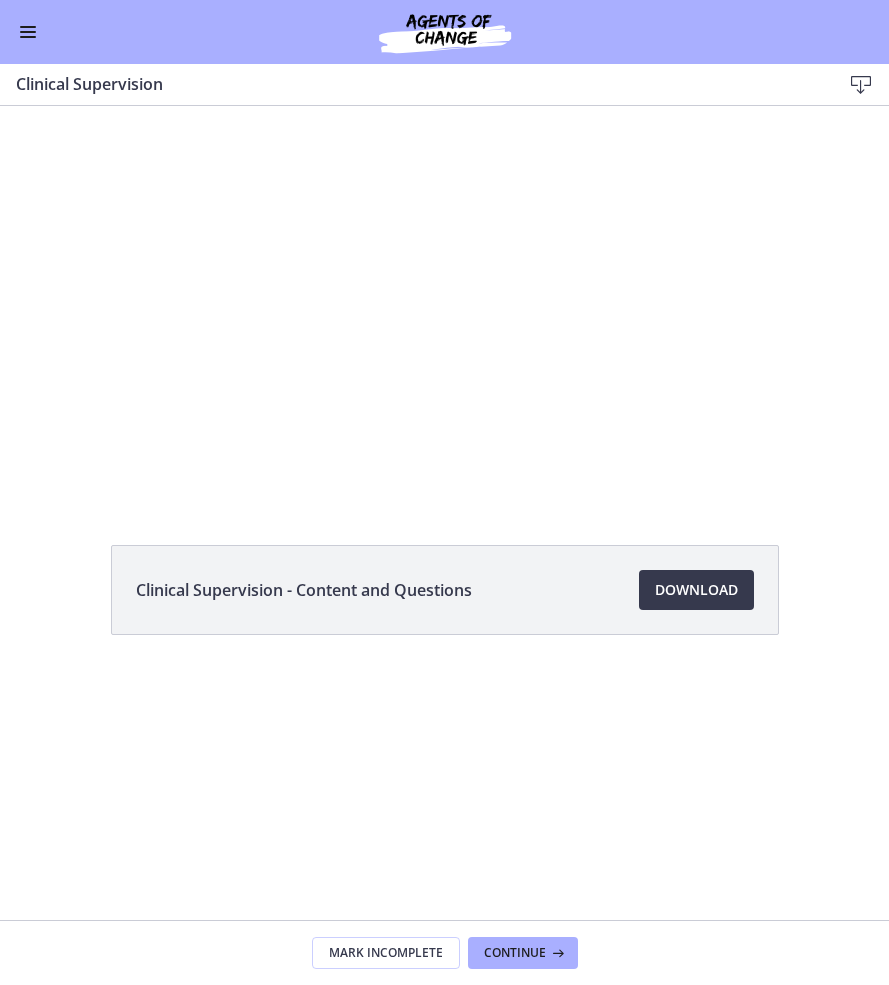 scroll, scrollTop: 0, scrollLeft: 0, axis: both 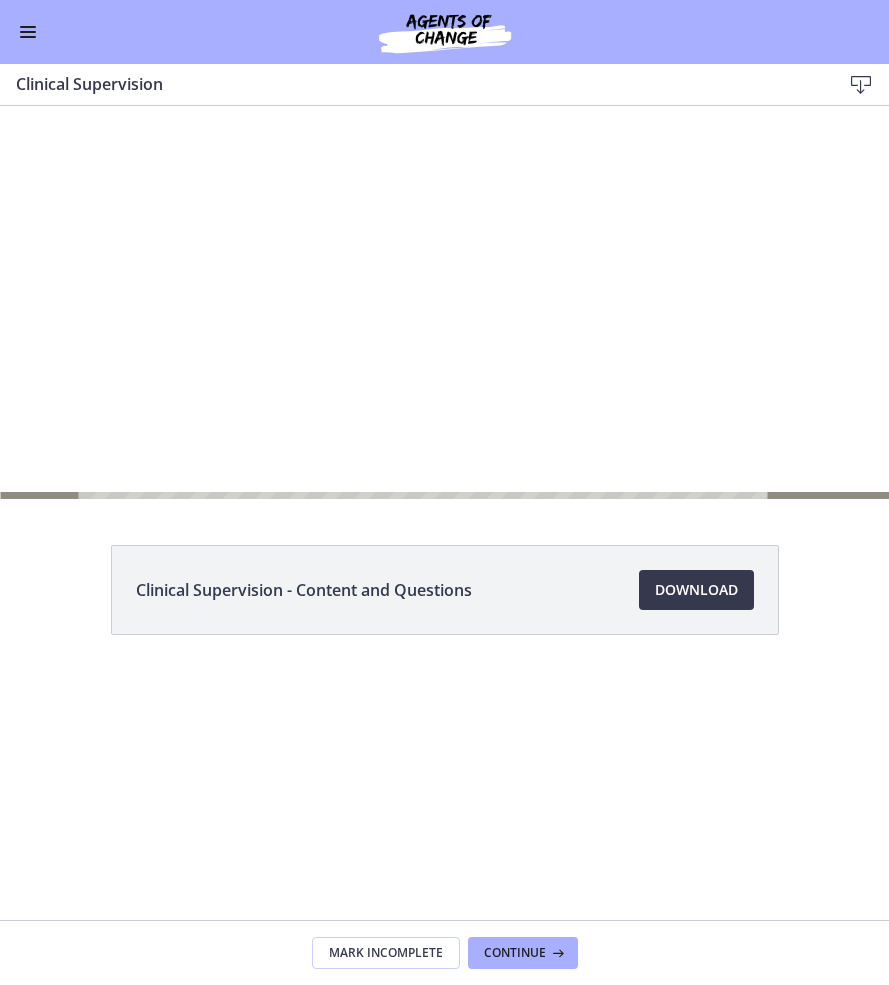 click at bounding box center (444, 302) 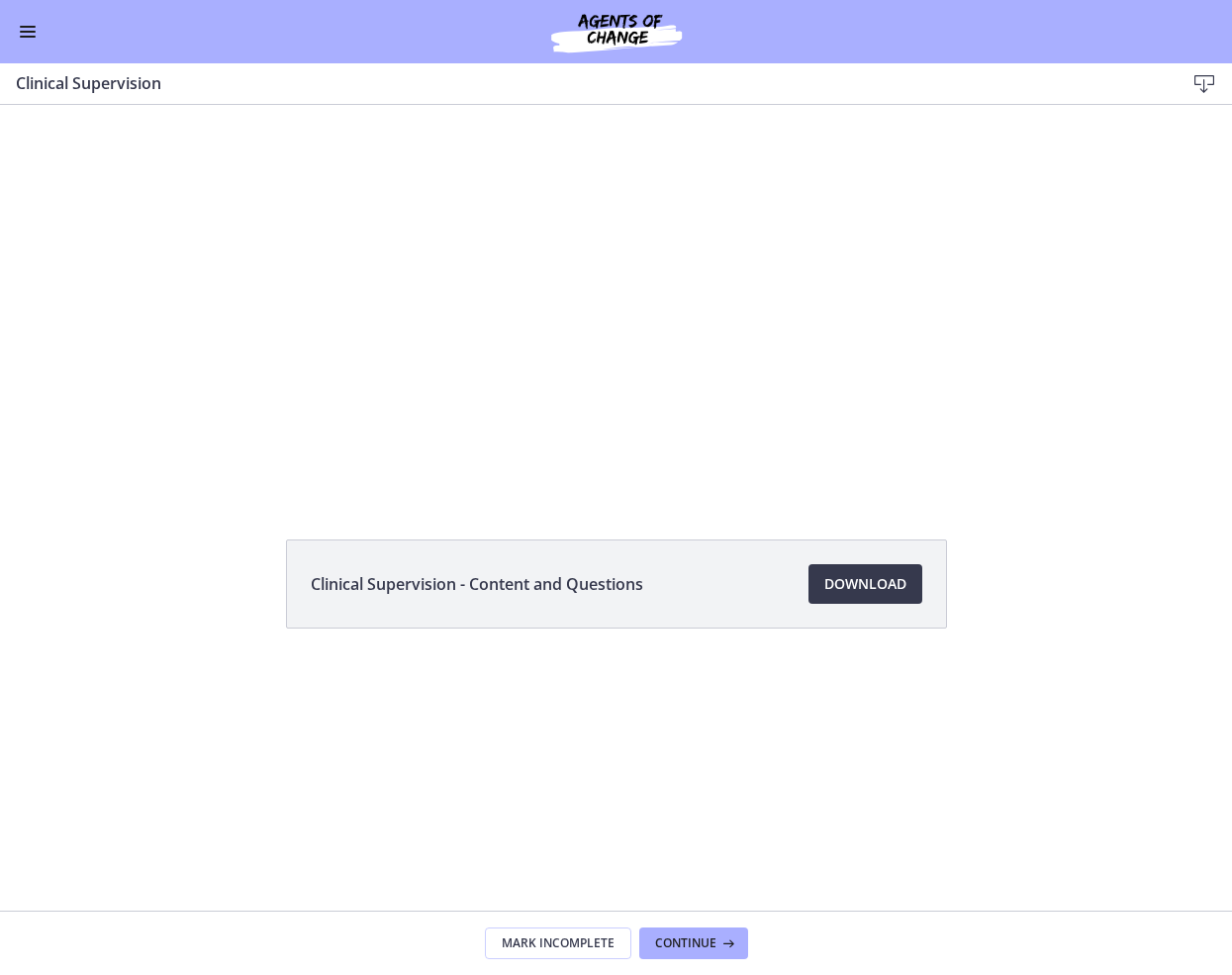 click at bounding box center [28, 32] 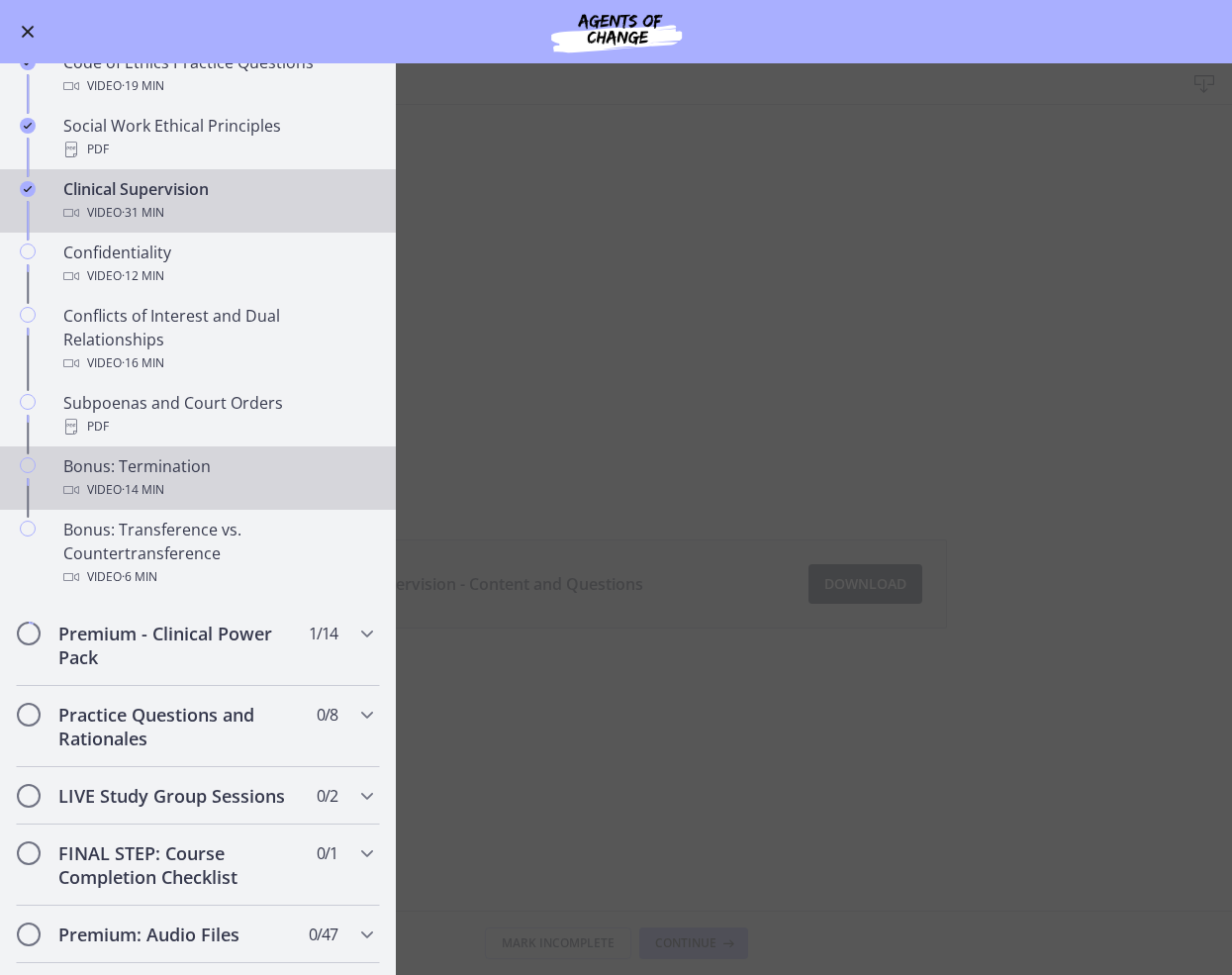 scroll, scrollTop: 900, scrollLeft: 0, axis: vertical 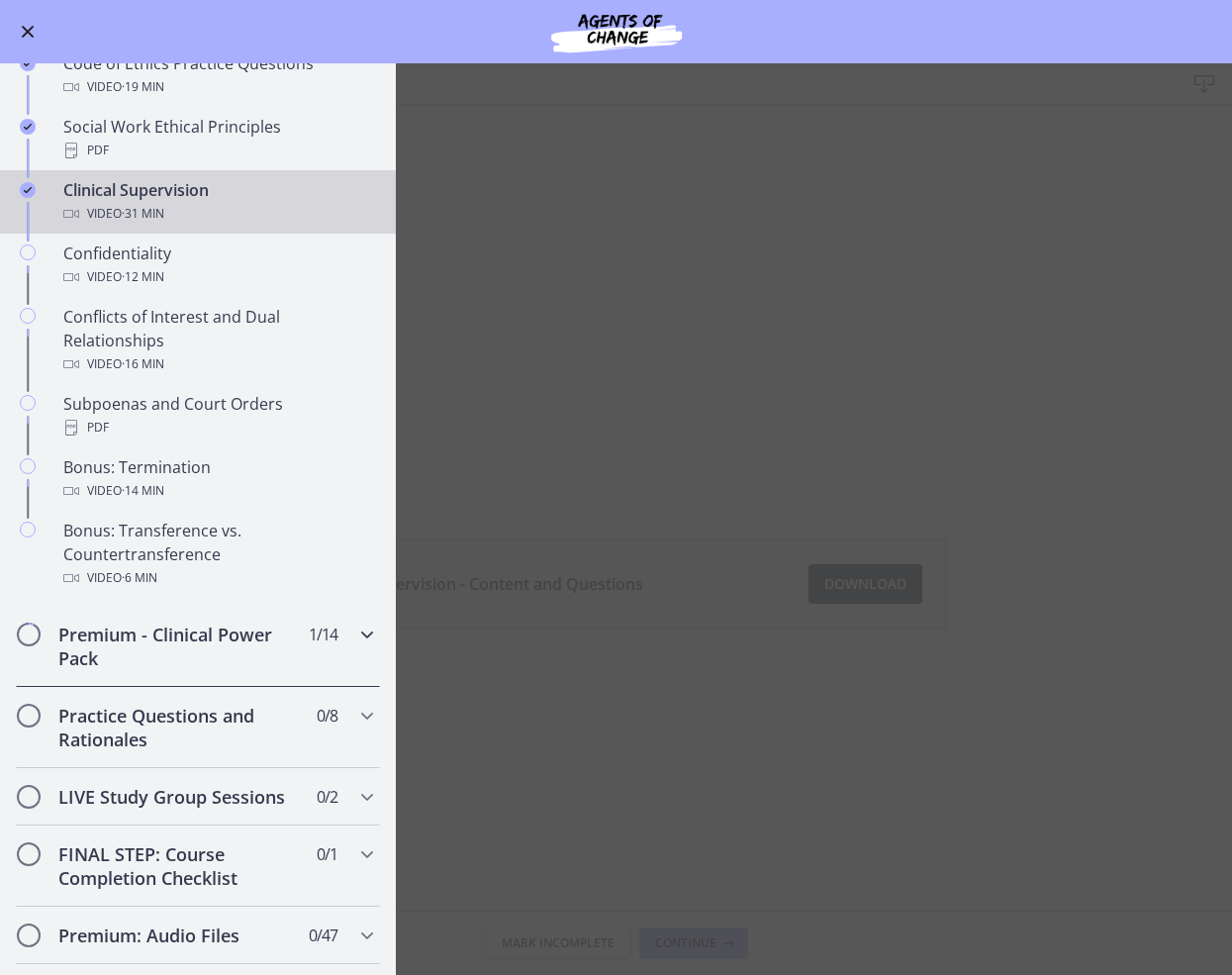 click on "Premium - Clinical Power Pack" at bounding box center (179, 646) 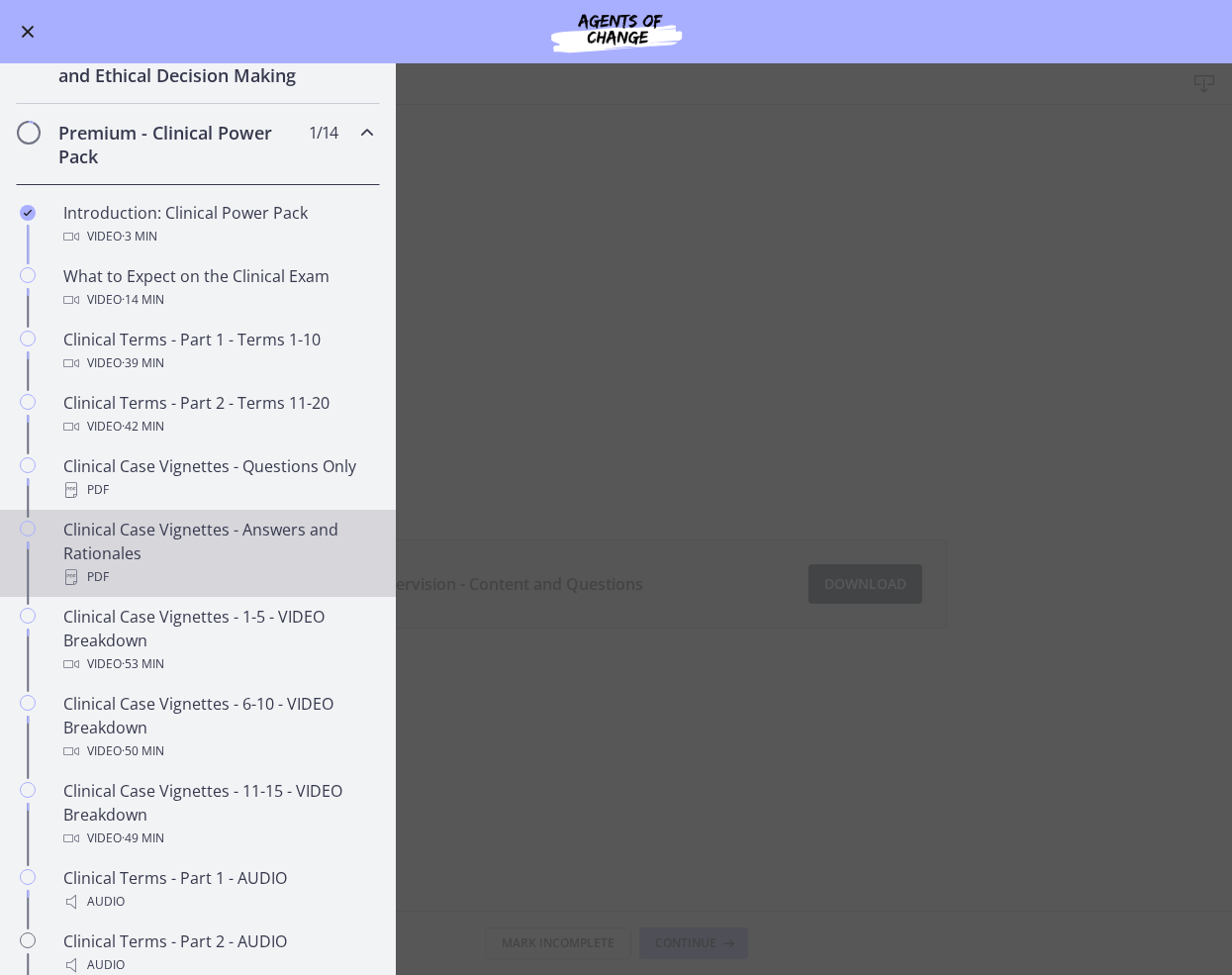 scroll, scrollTop: 743, scrollLeft: 0, axis: vertical 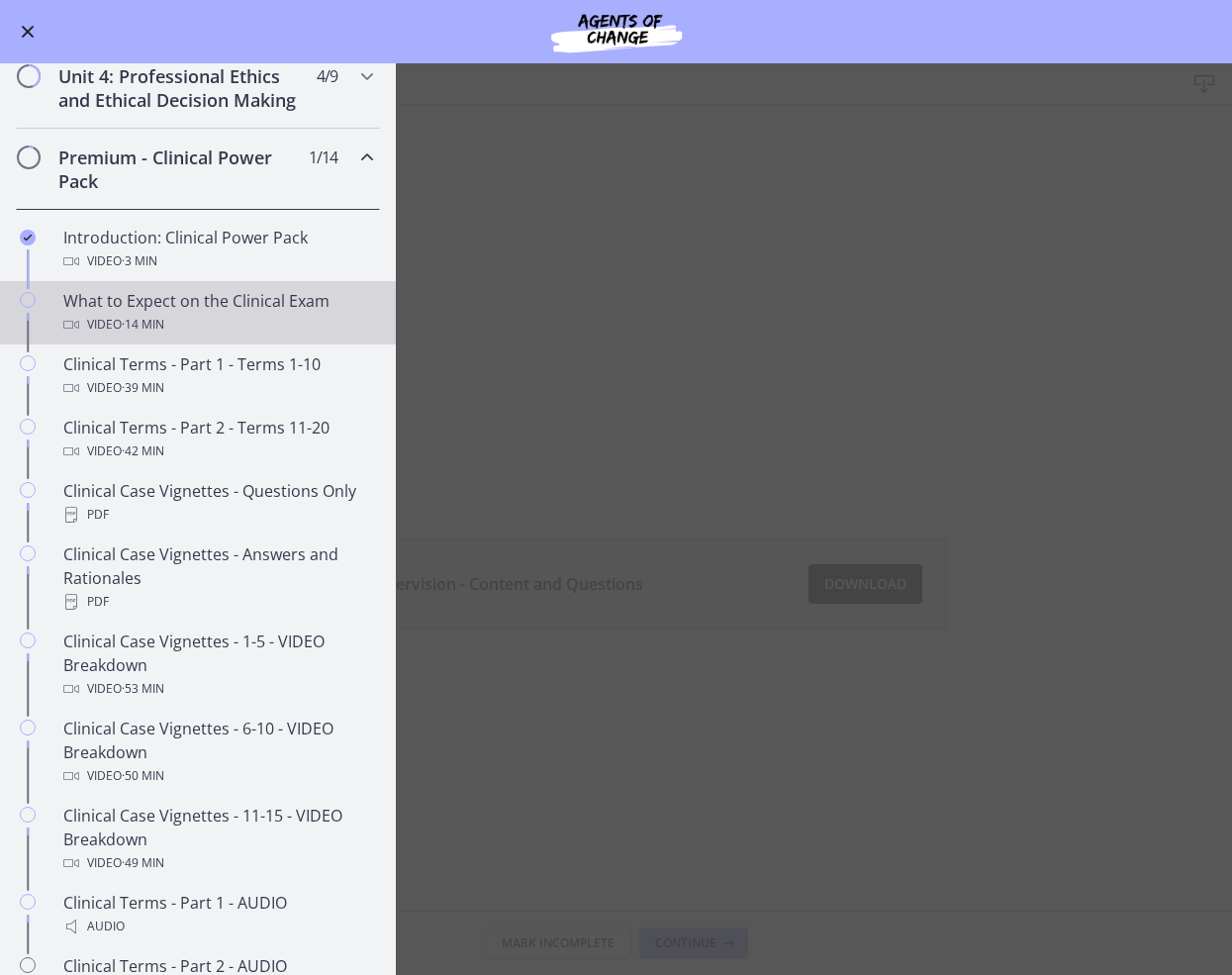 click on "·  14 min" at bounding box center [142, 325] 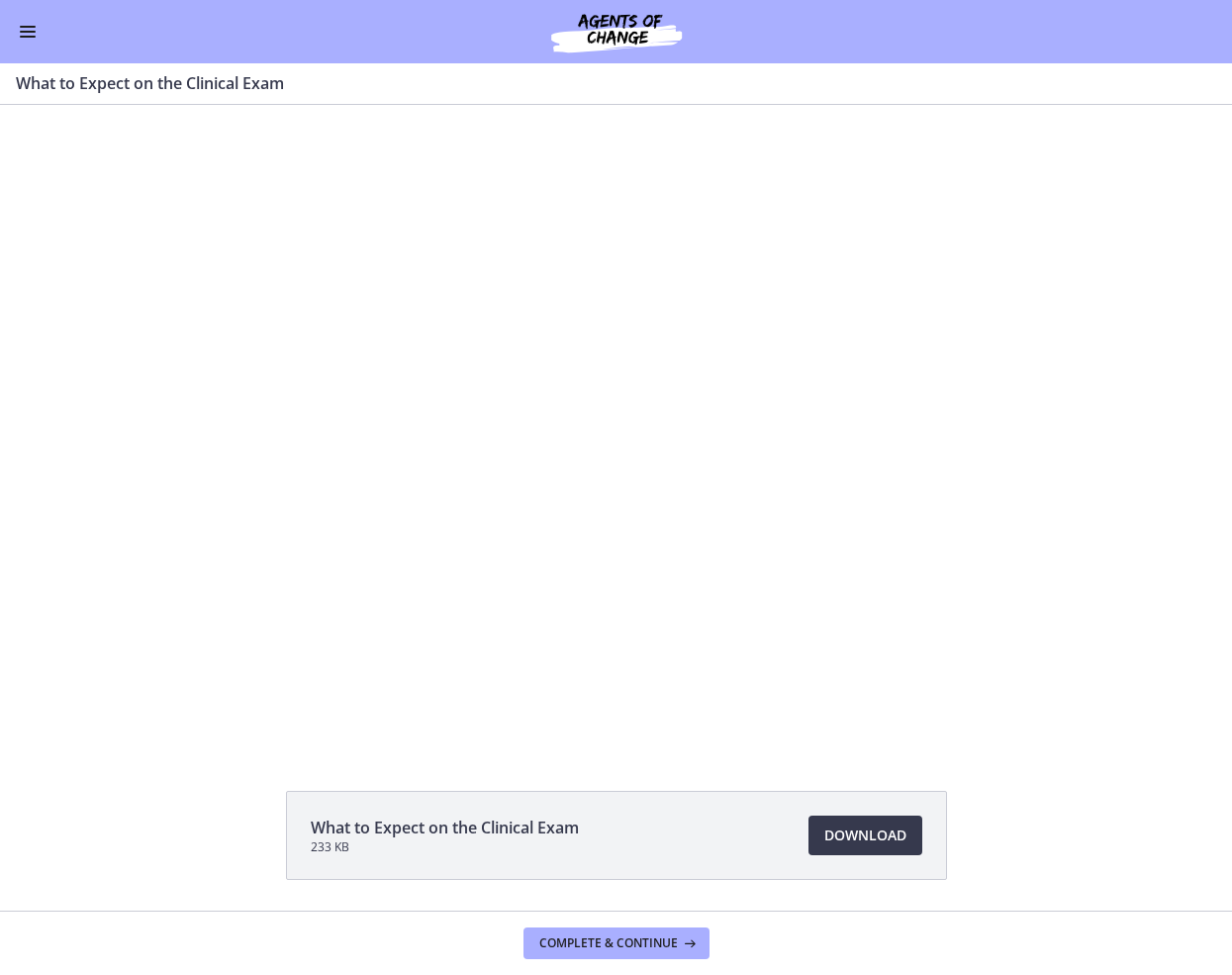 scroll, scrollTop: 0, scrollLeft: 0, axis: both 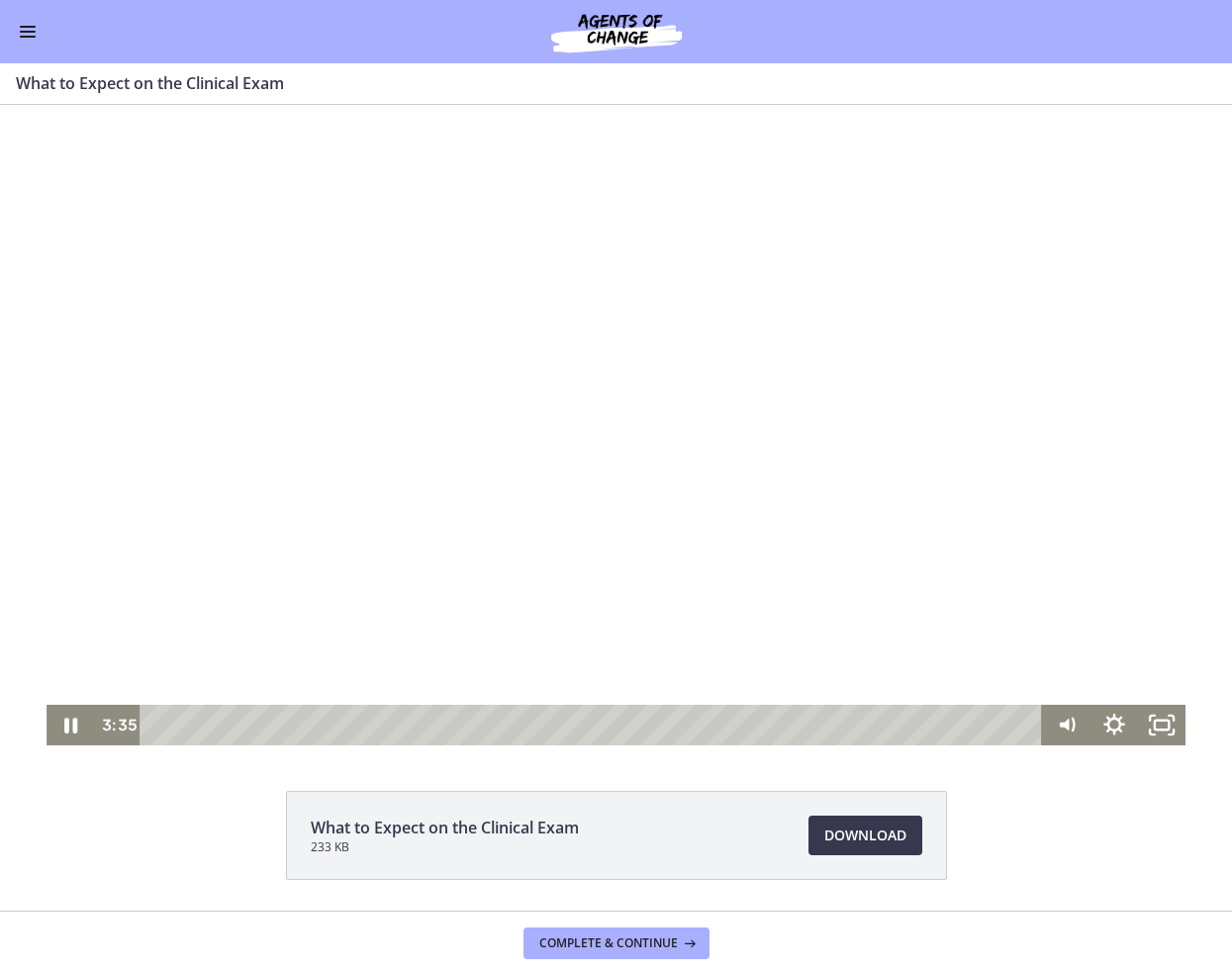 click at bounding box center (594, 725) 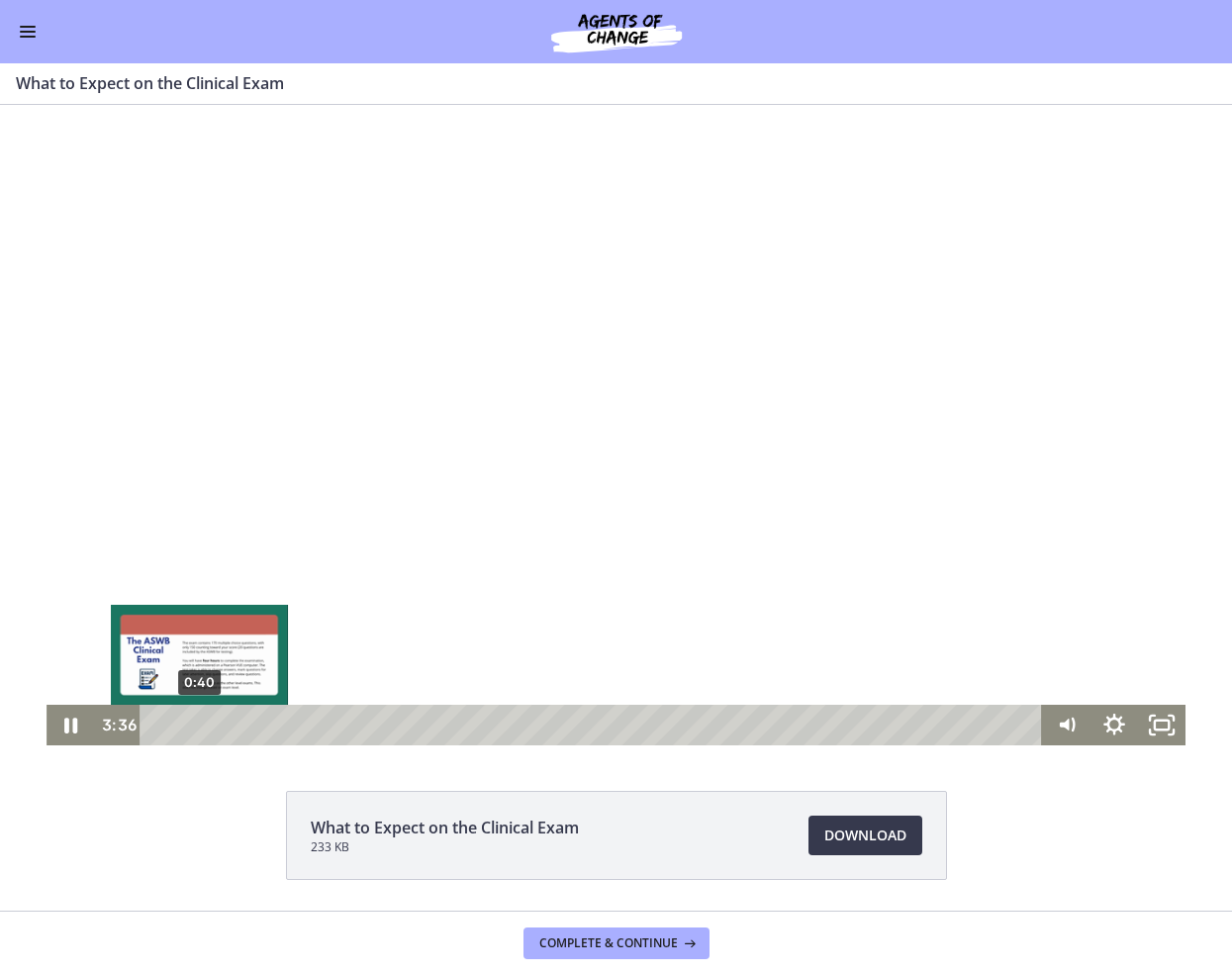 click on "0:40" at bounding box center (594, 725) 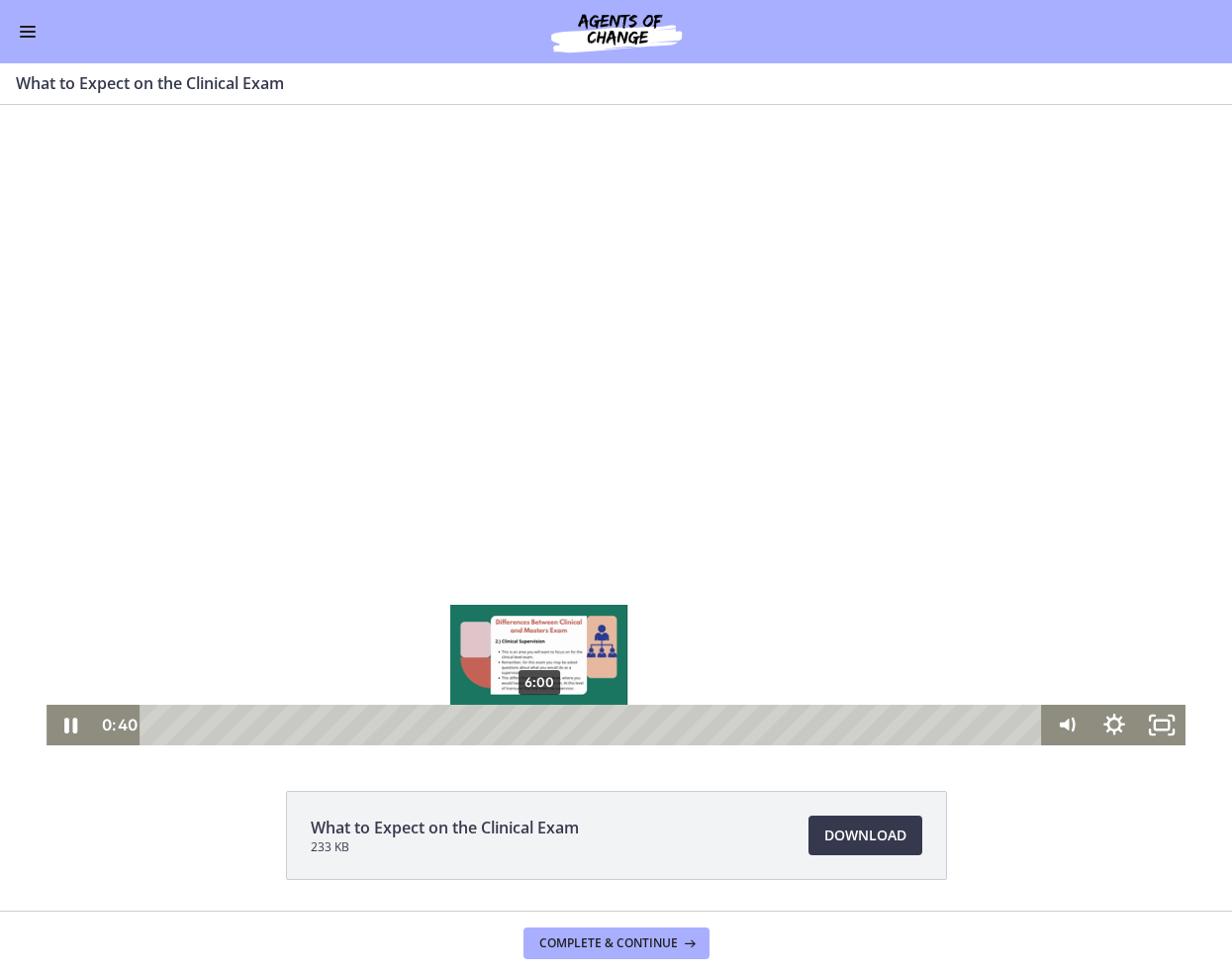 click on "6:00" at bounding box center (594, 725) 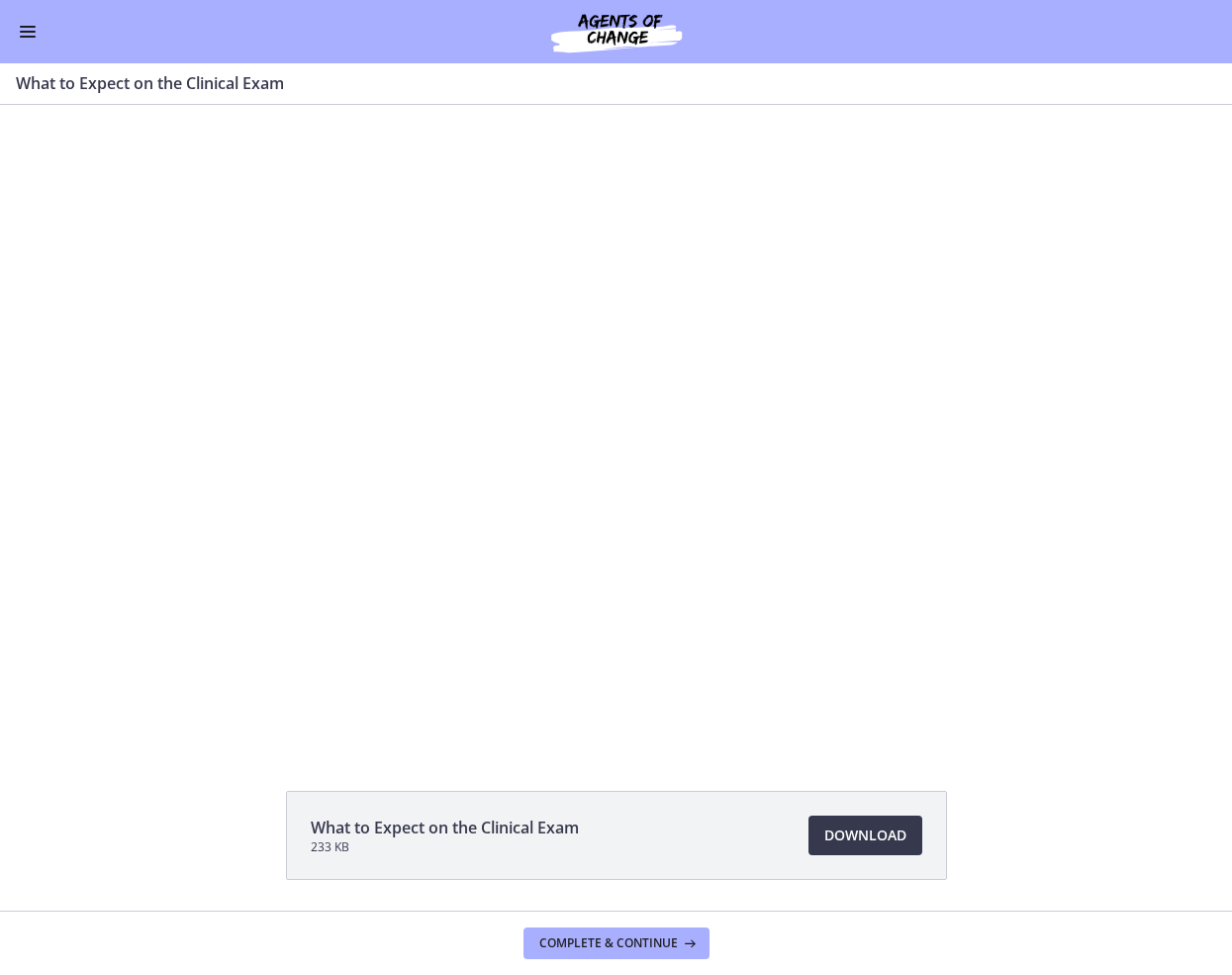 click at bounding box center (28, 32) 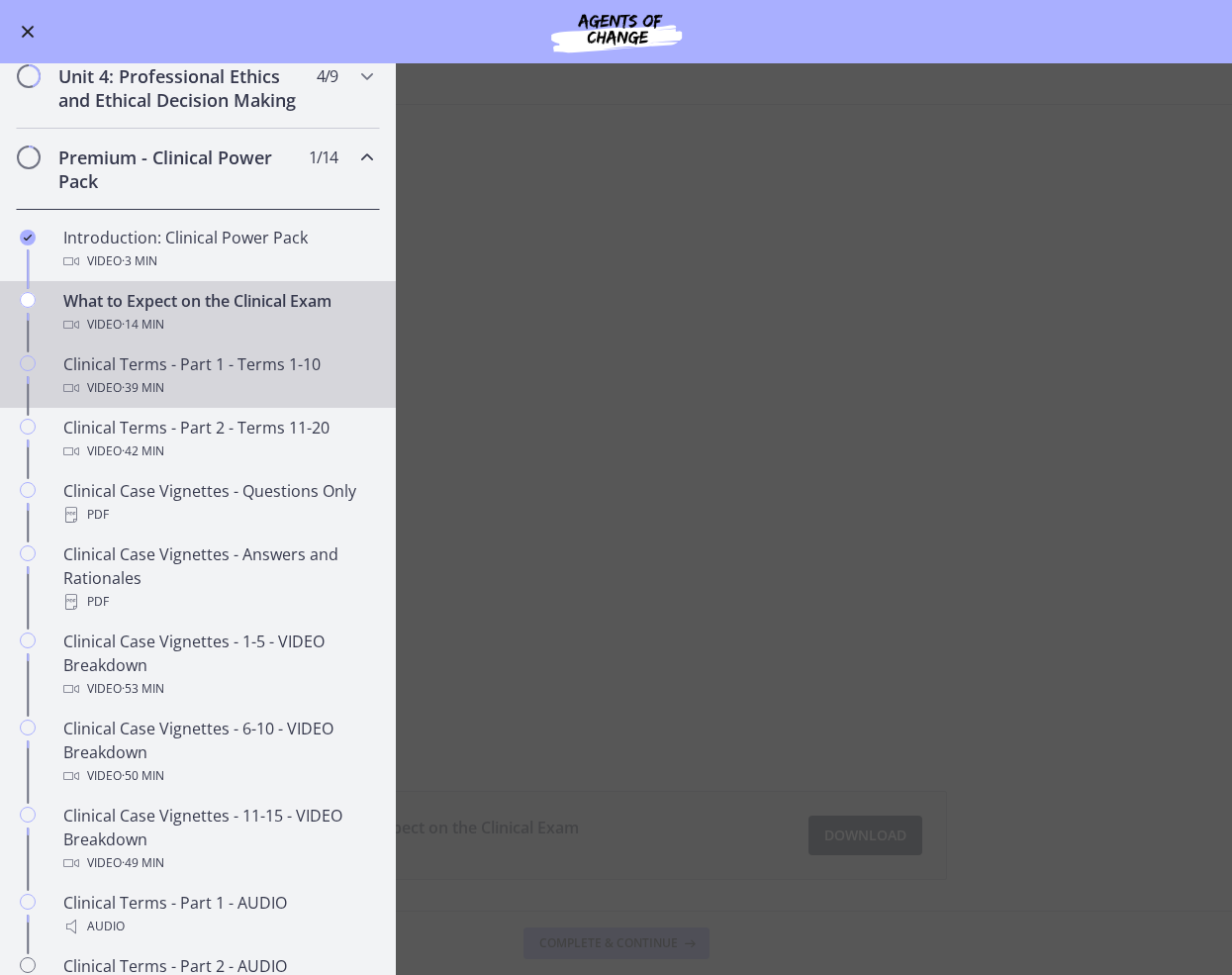 click on "Clinical Terms - Part 1 - Terms 1-10
Video
·  39 min" at bounding box center (218, 376) 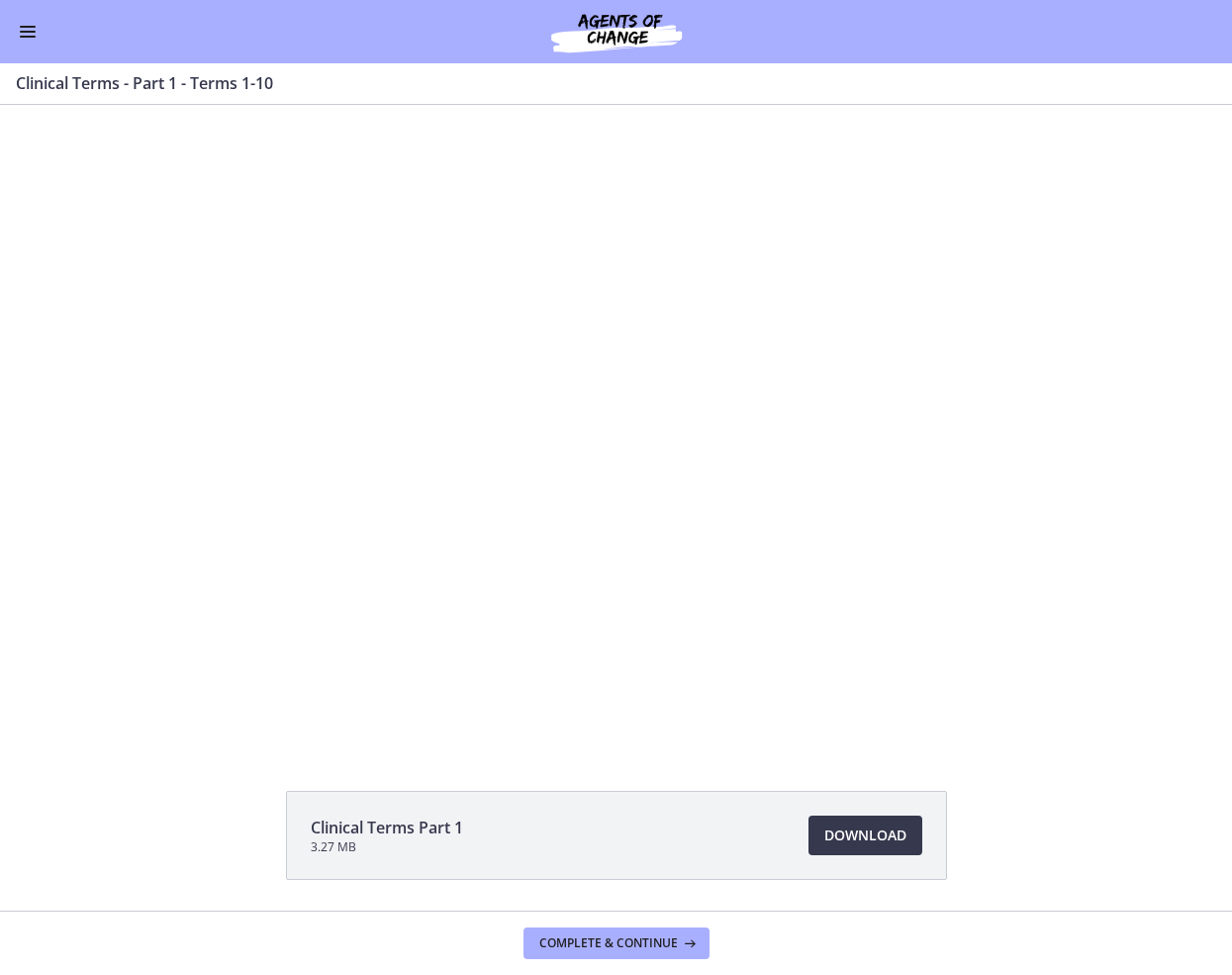 scroll, scrollTop: 0, scrollLeft: 0, axis: both 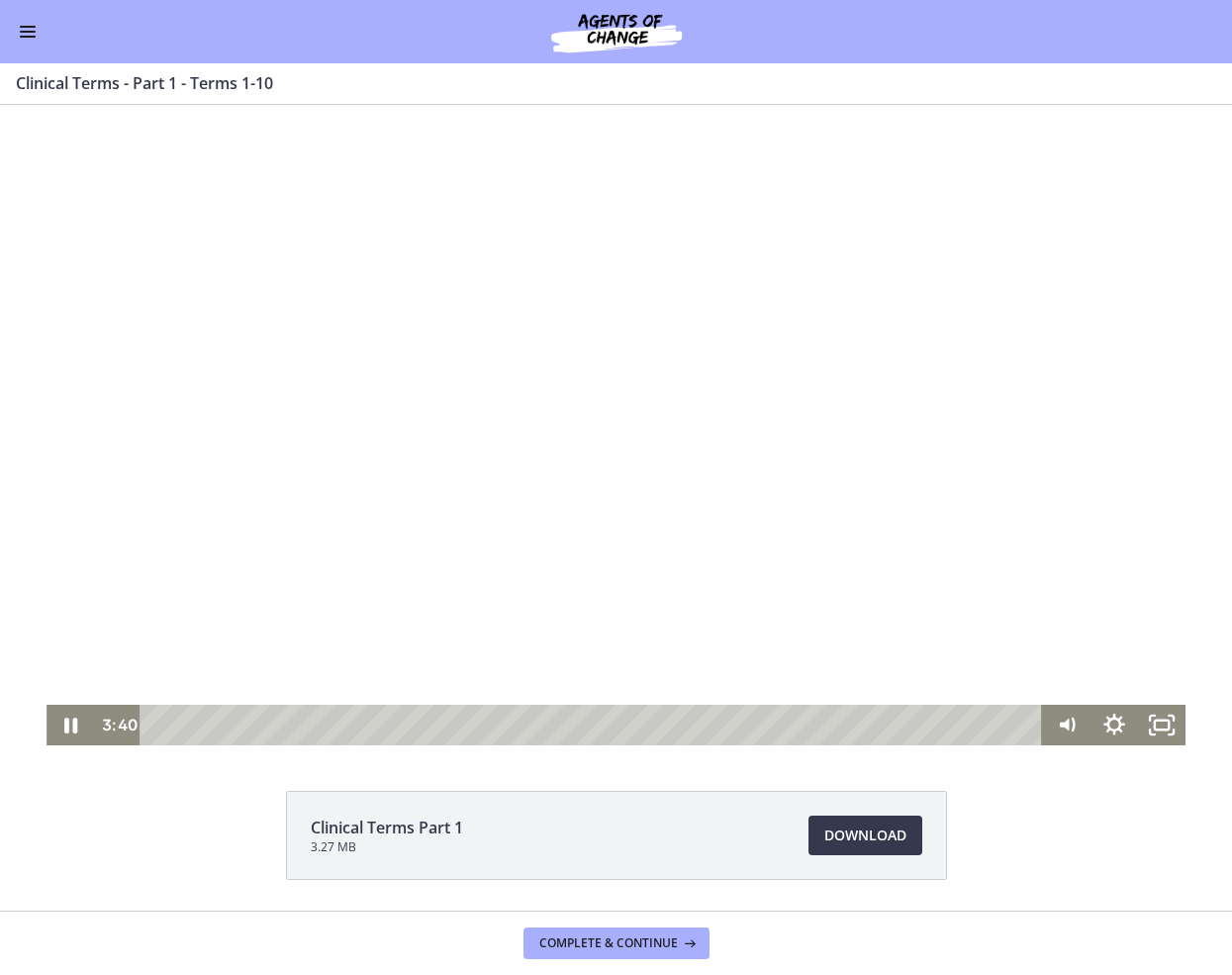 click at bounding box center [594, 725] 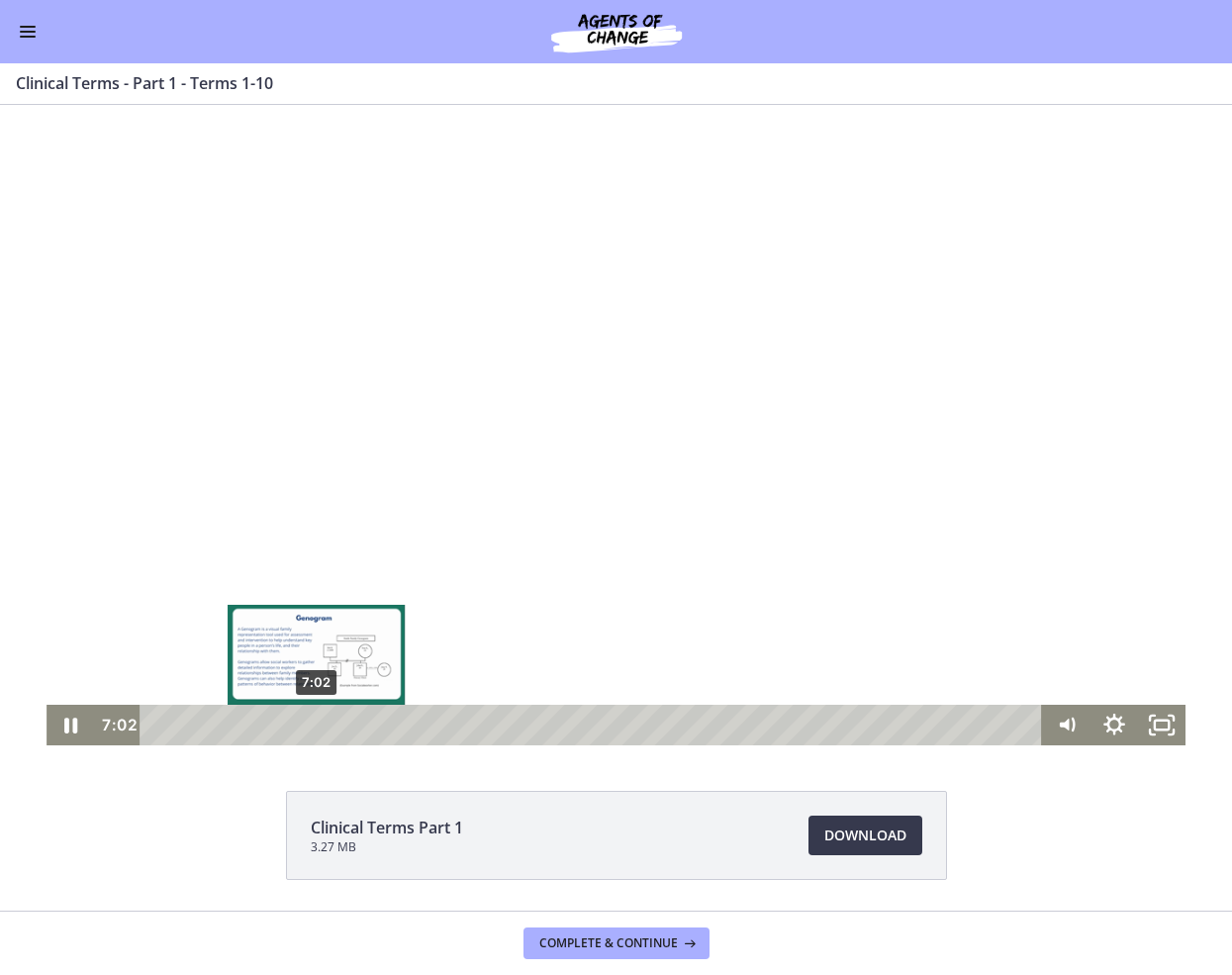 click on "7:02" at bounding box center [594, 725] 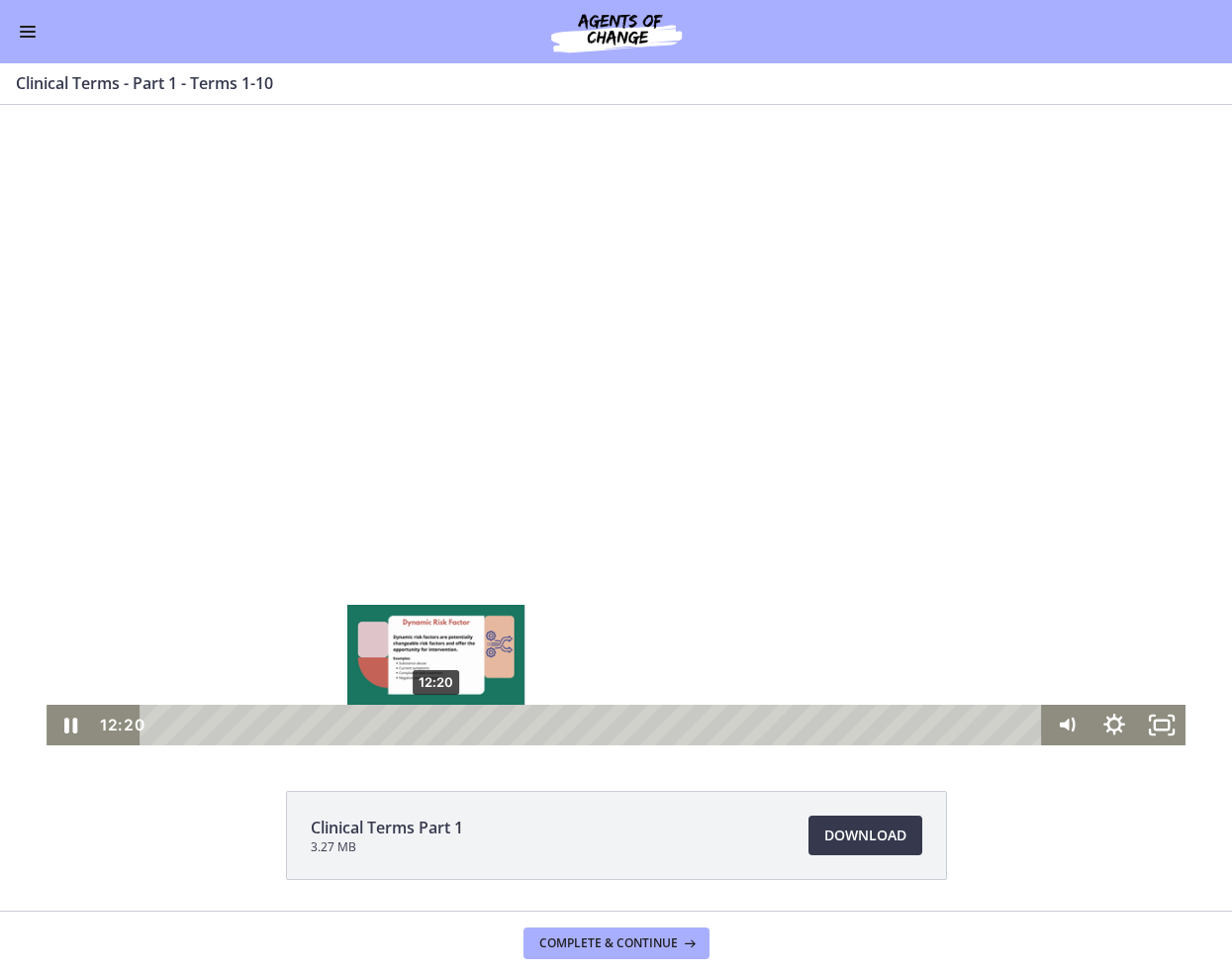 click on "12:20" at bounding box center [594, 725] 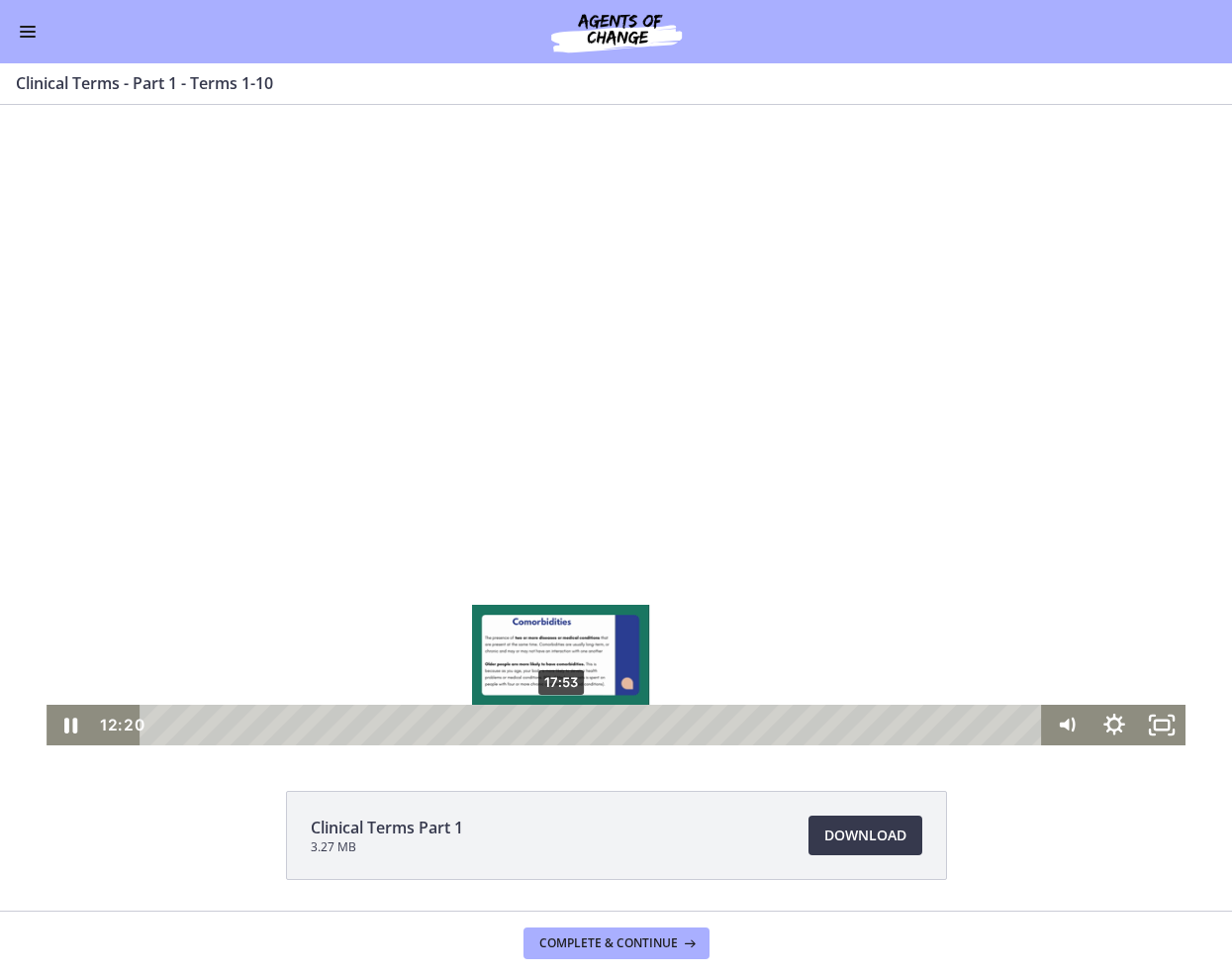 click on "17:53" at bounding box center [594, 725] 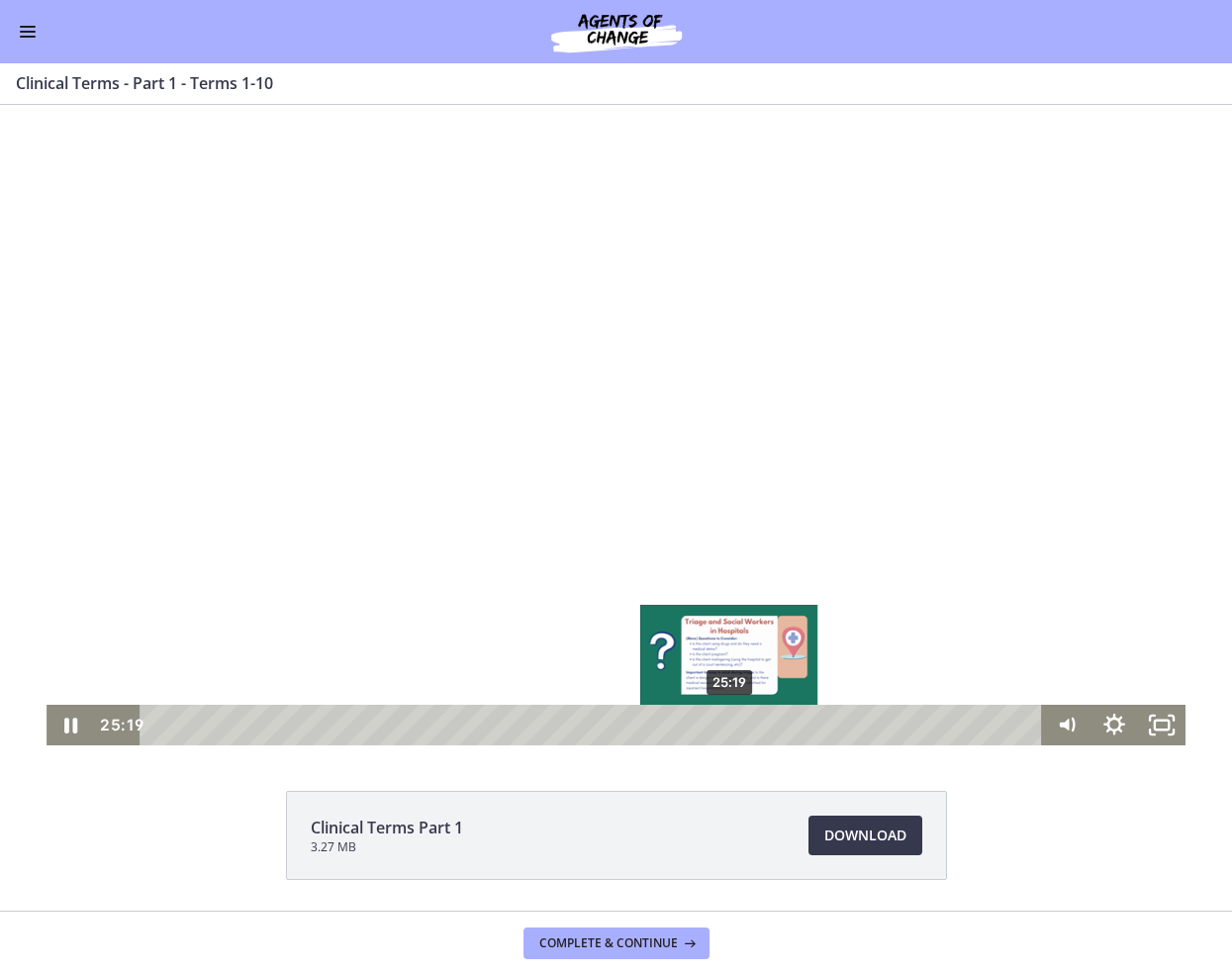 click on "25:19" at bounding box center (594, 725) 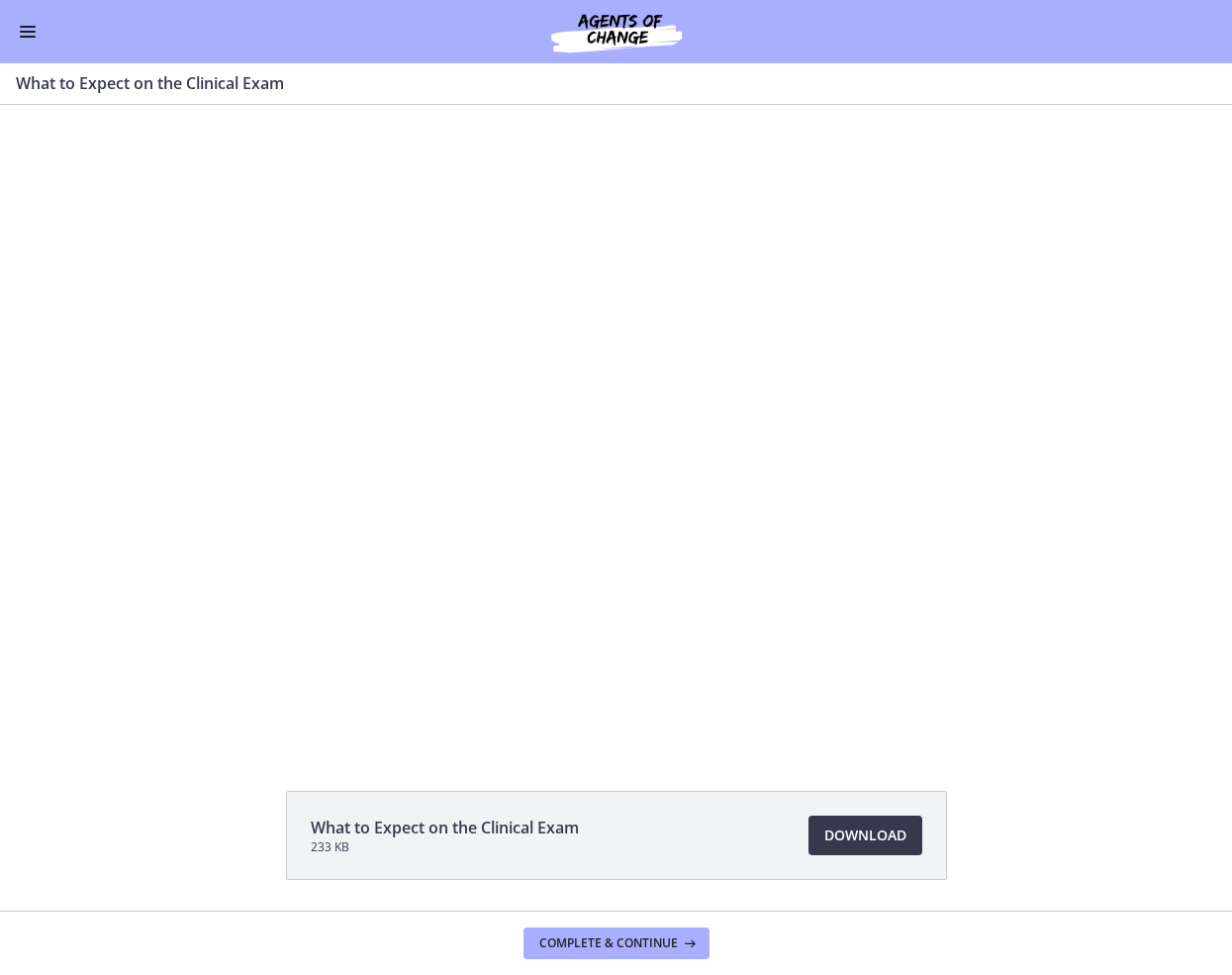scroll, scrollTop: 0, scrollLeft: 0, axis: both 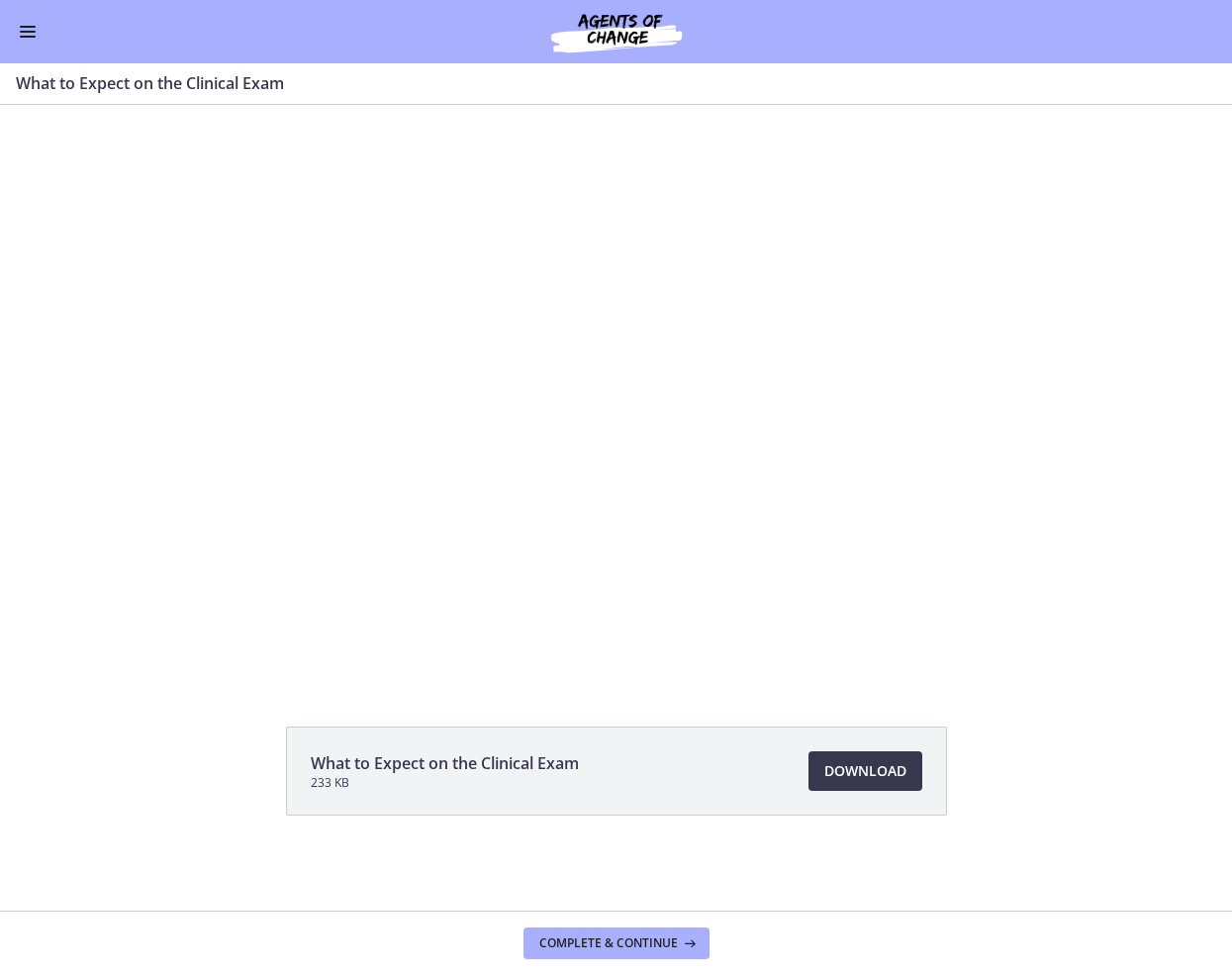 click at bounding box center [28, 32] 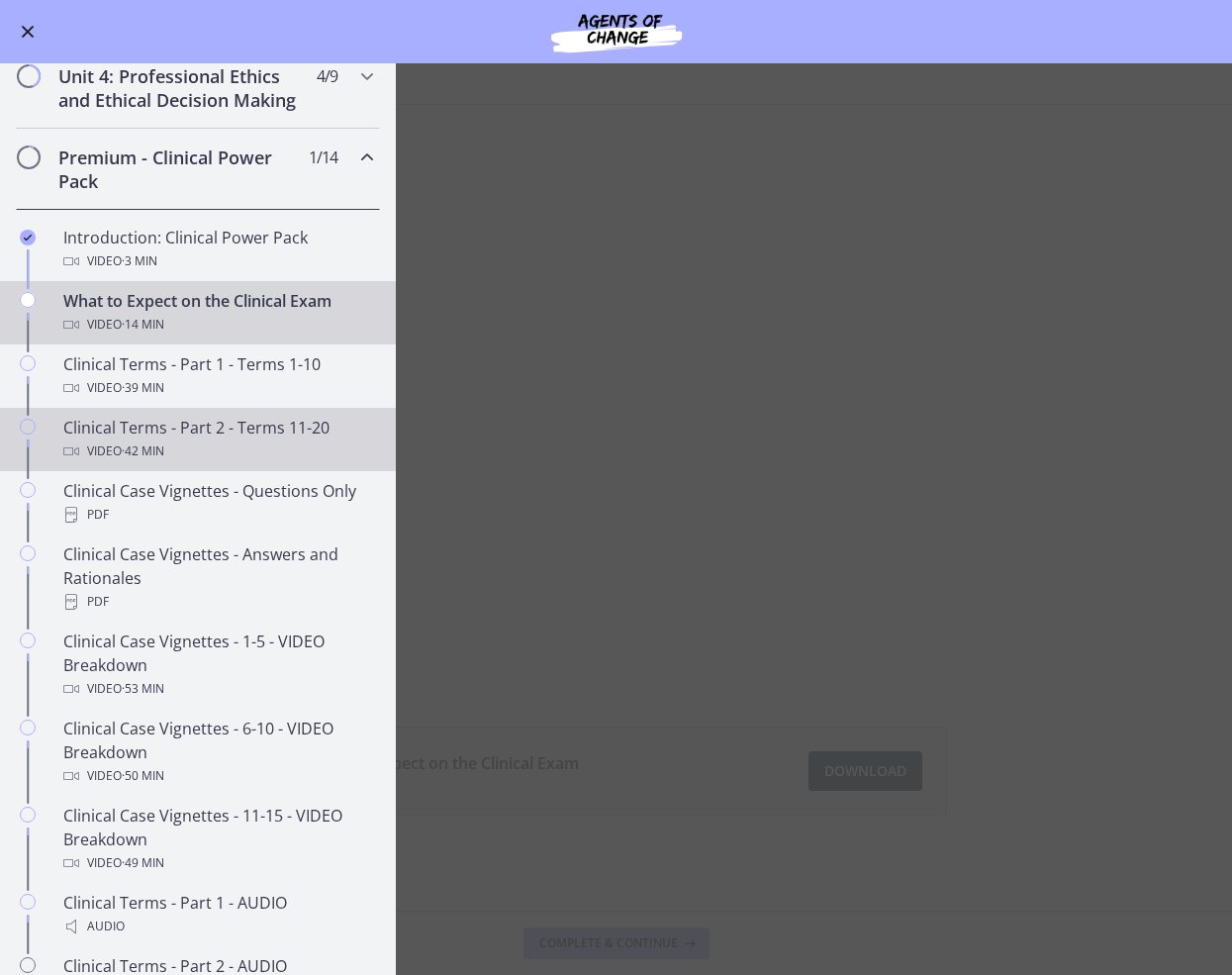 scroll, scrollTop: 796, scrollLeft: 0, axis: vertical 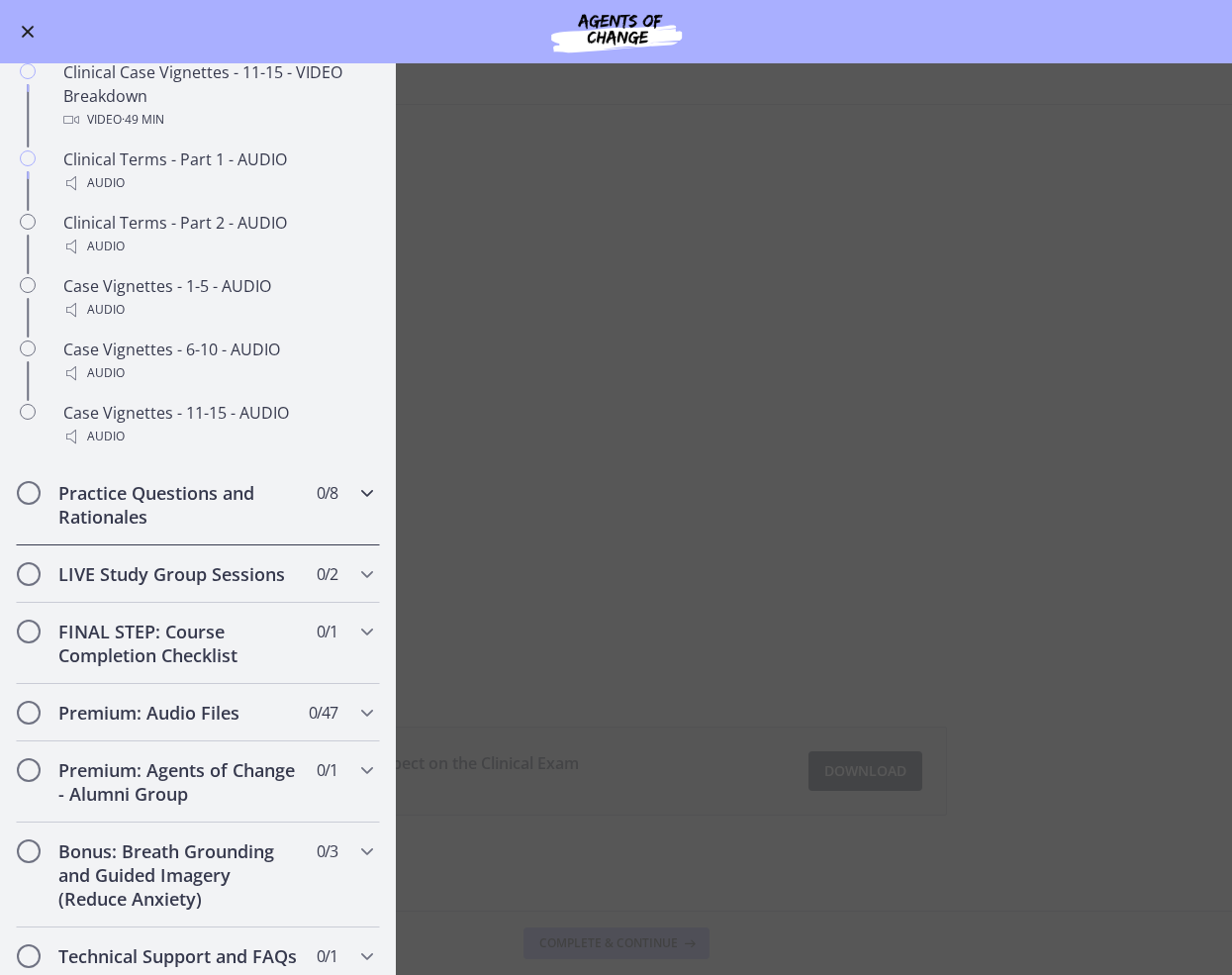 click on "Practice Questions and Rationales" at bounding box center (179, 505) 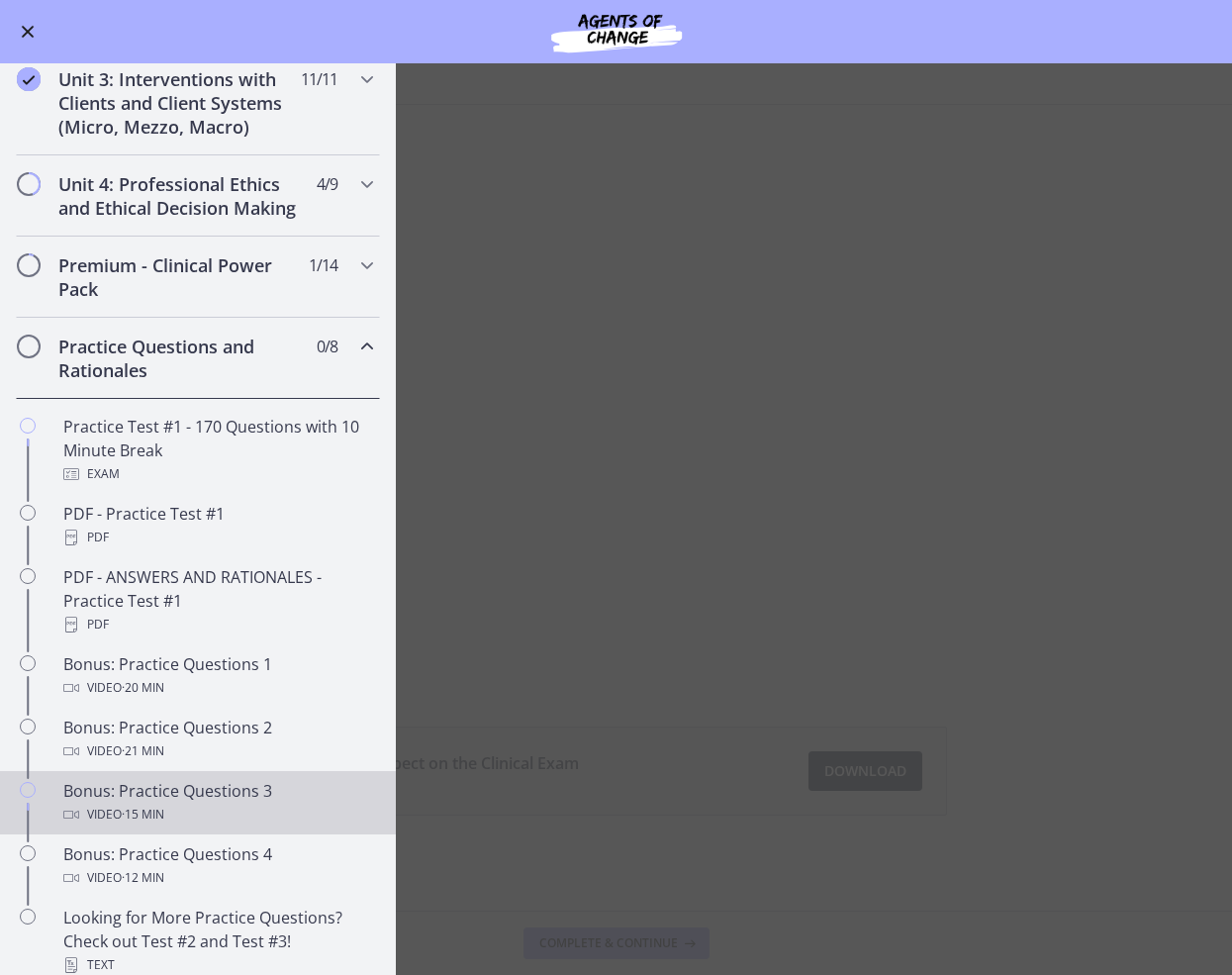 scroll, scrollTop: 631, scrollLeft: 0, axis: vertical 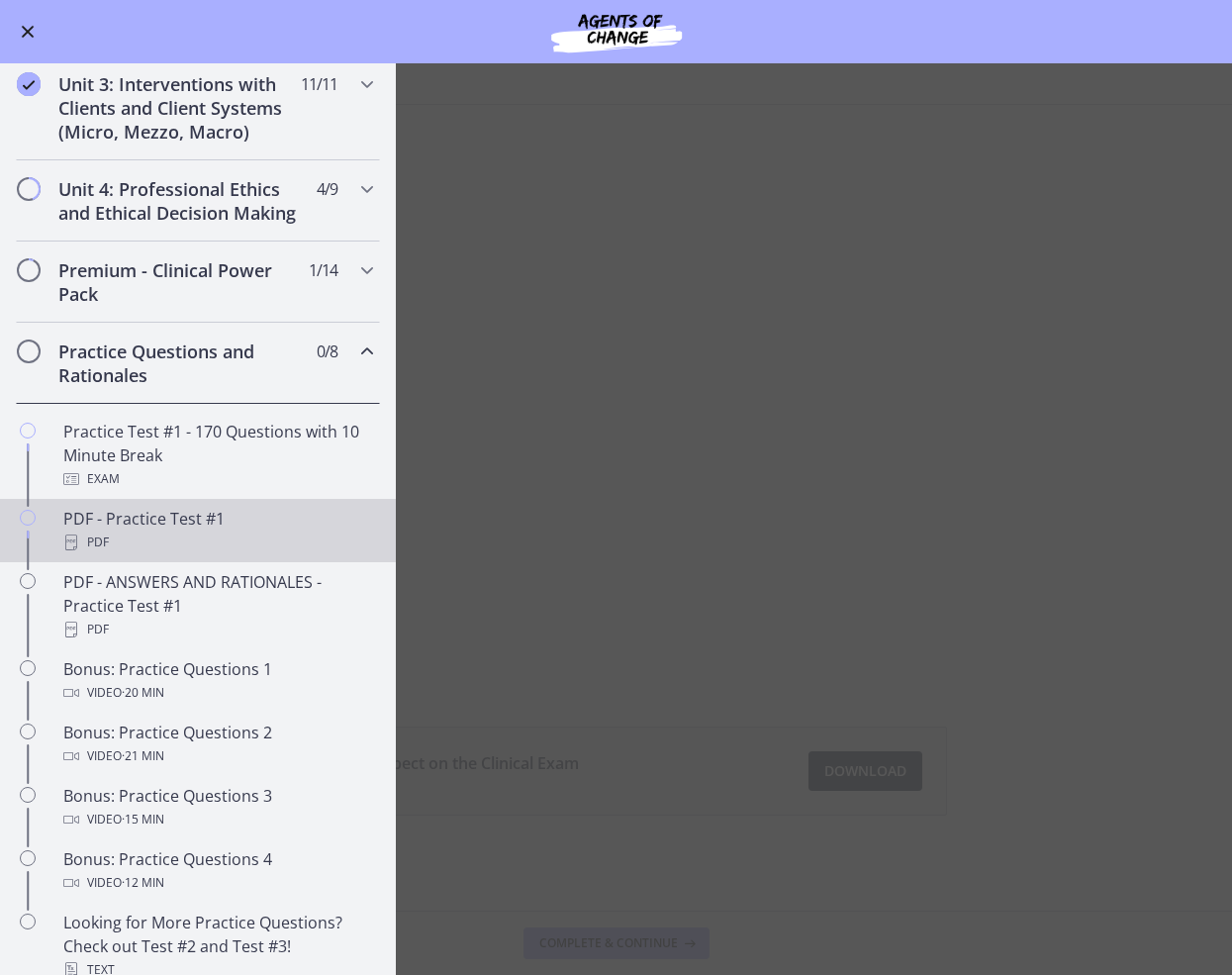 click on "PDF" at bounding box center (218, 542) 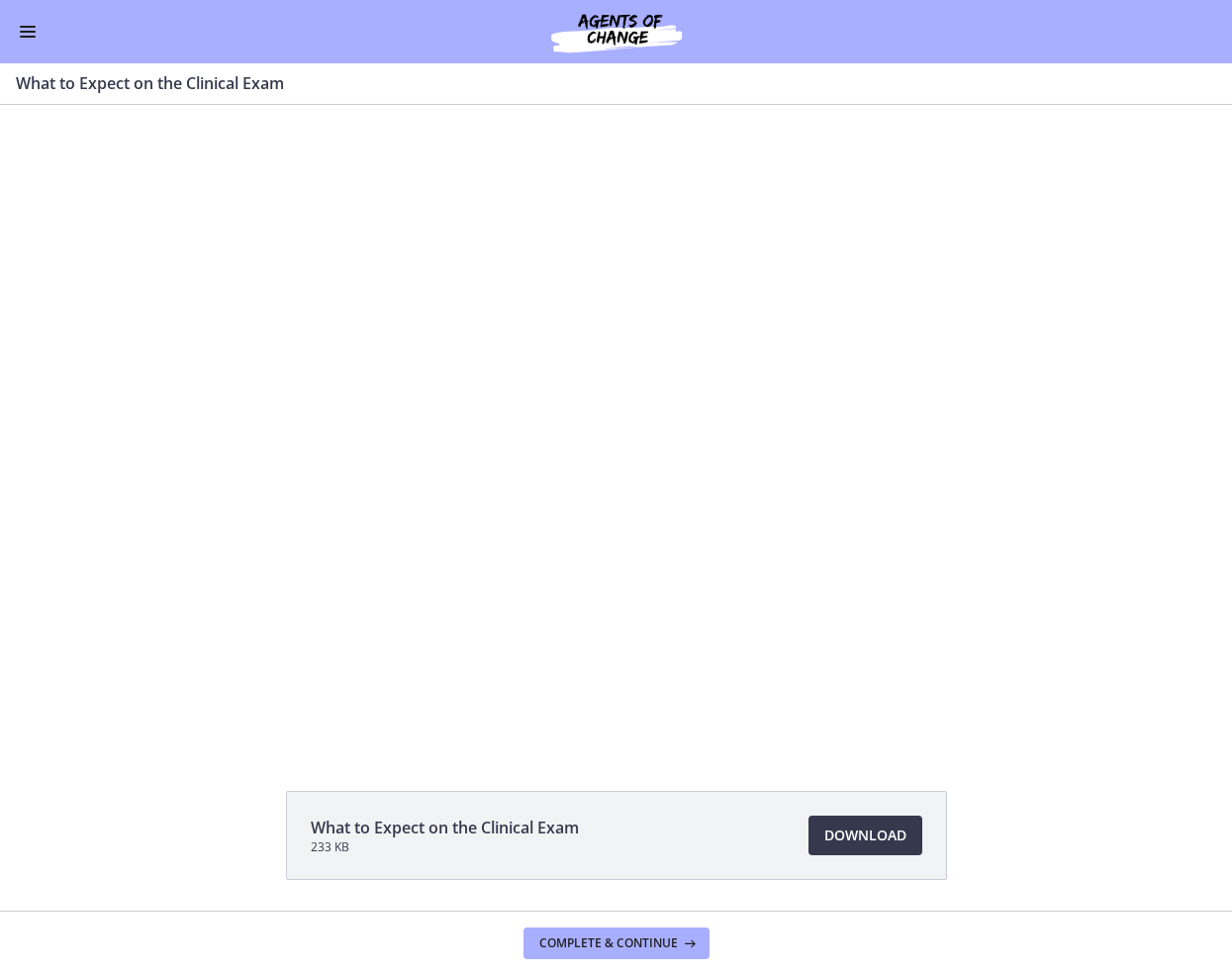 scroll, scrollTop: 0, scrollLeft: 0, axis: both 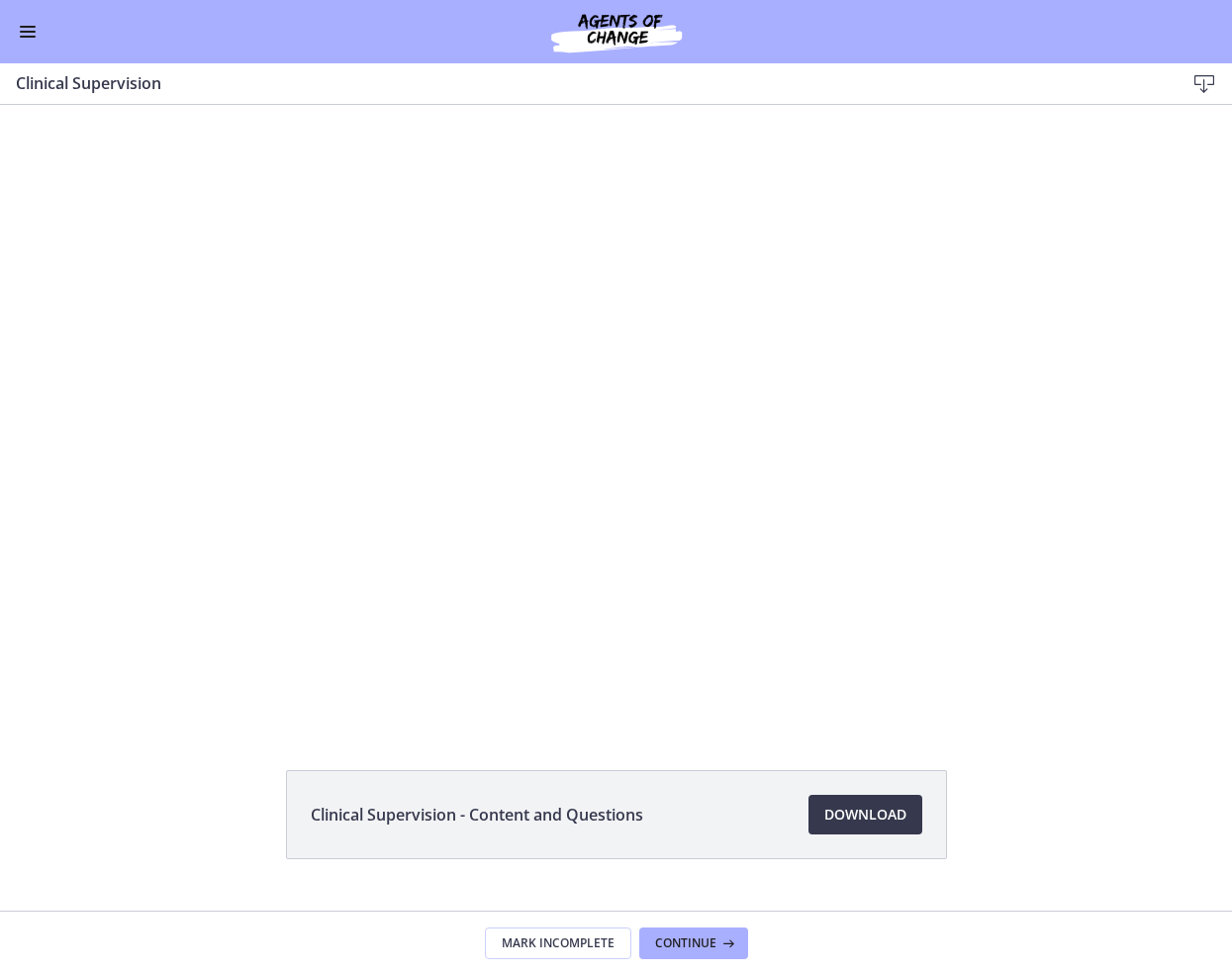 click at bounding box center [28, 32] 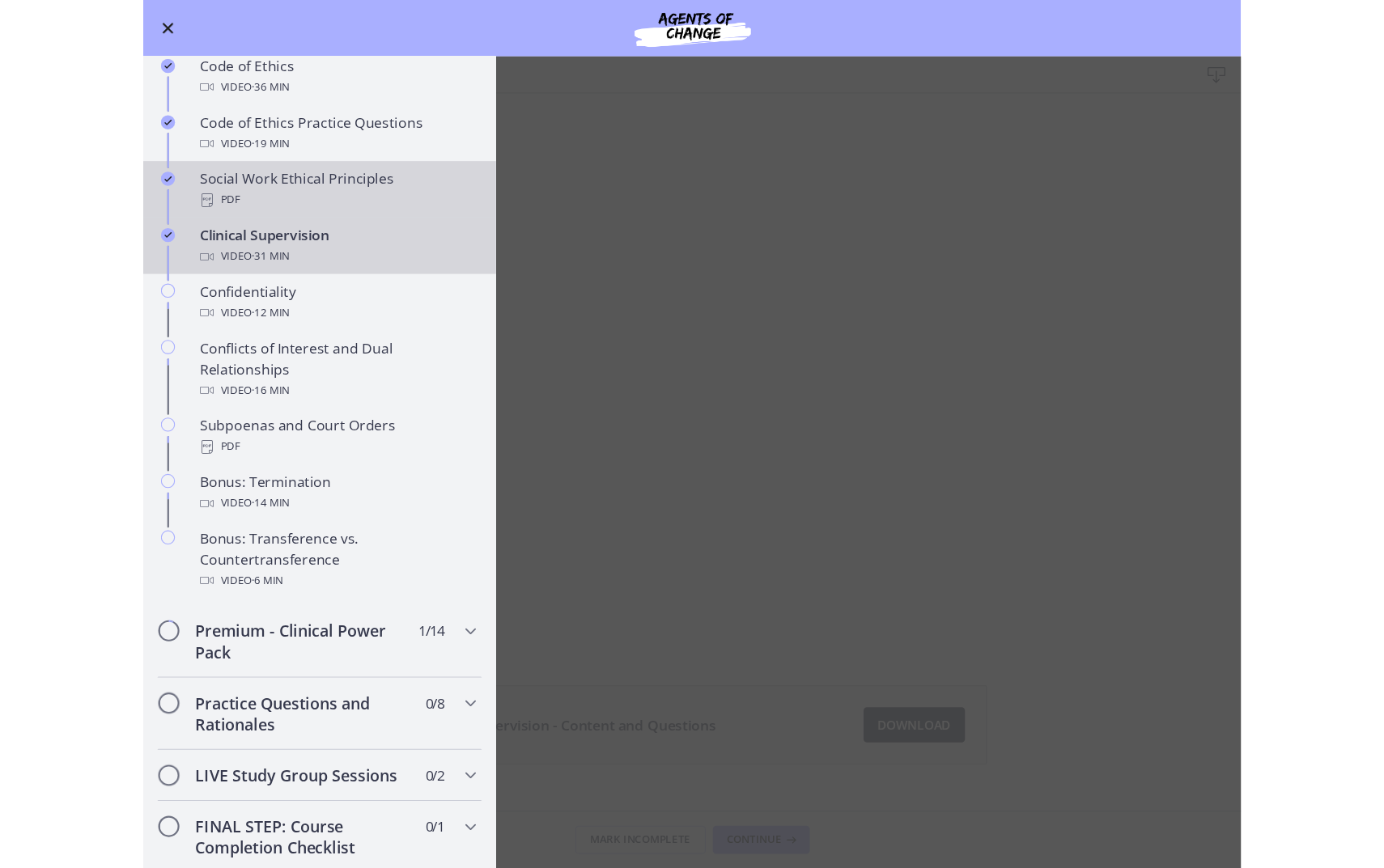scroll, scrollTop: 813, scrollLeft: 0, axis: vertical 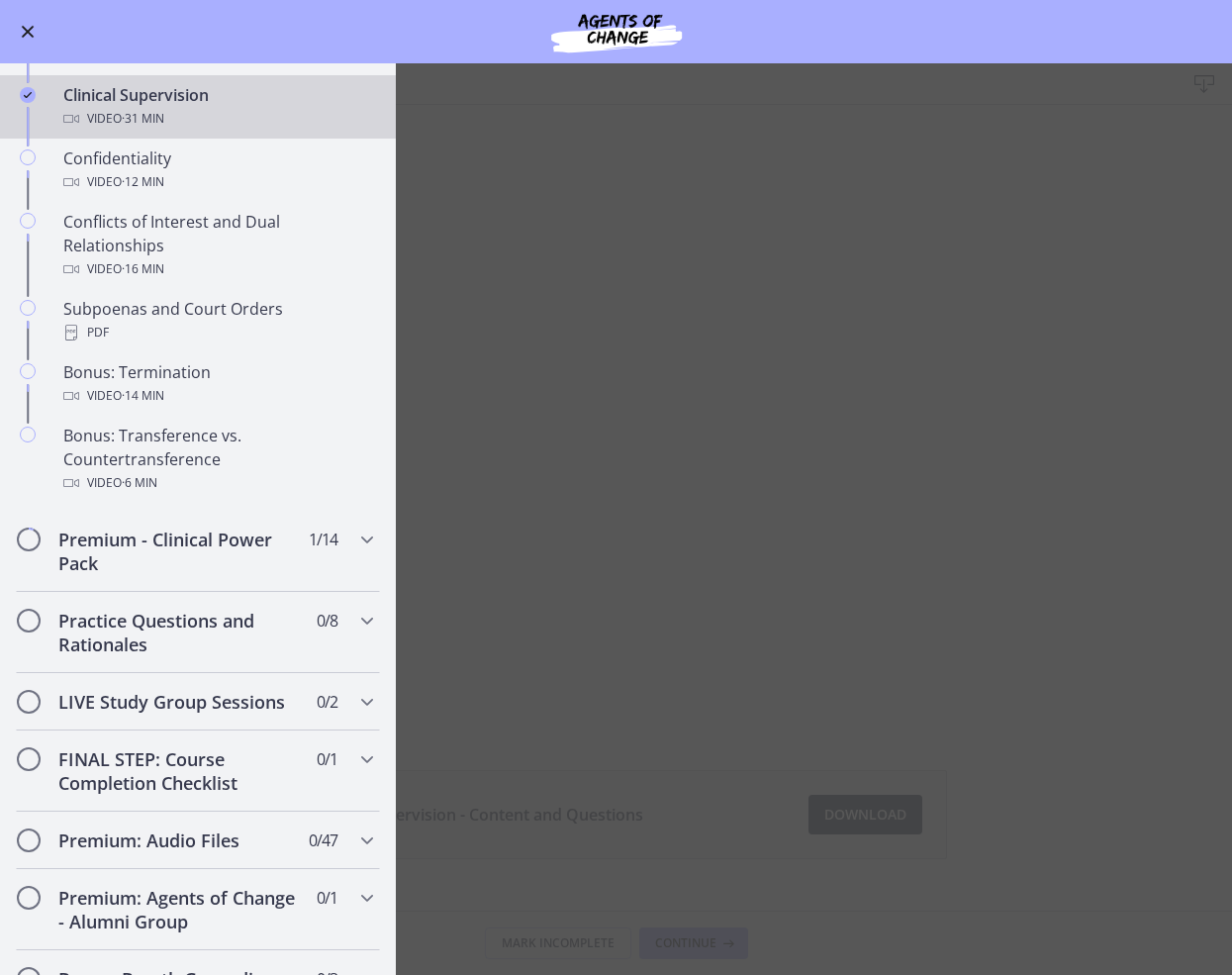 click on "Clinical Supervision
Download
Enable fullscreen
Clinical Supervision - Content and Questions
Download
Opens in a new window
Mark Incomplete
Continue" at bounding box center (616, 519) 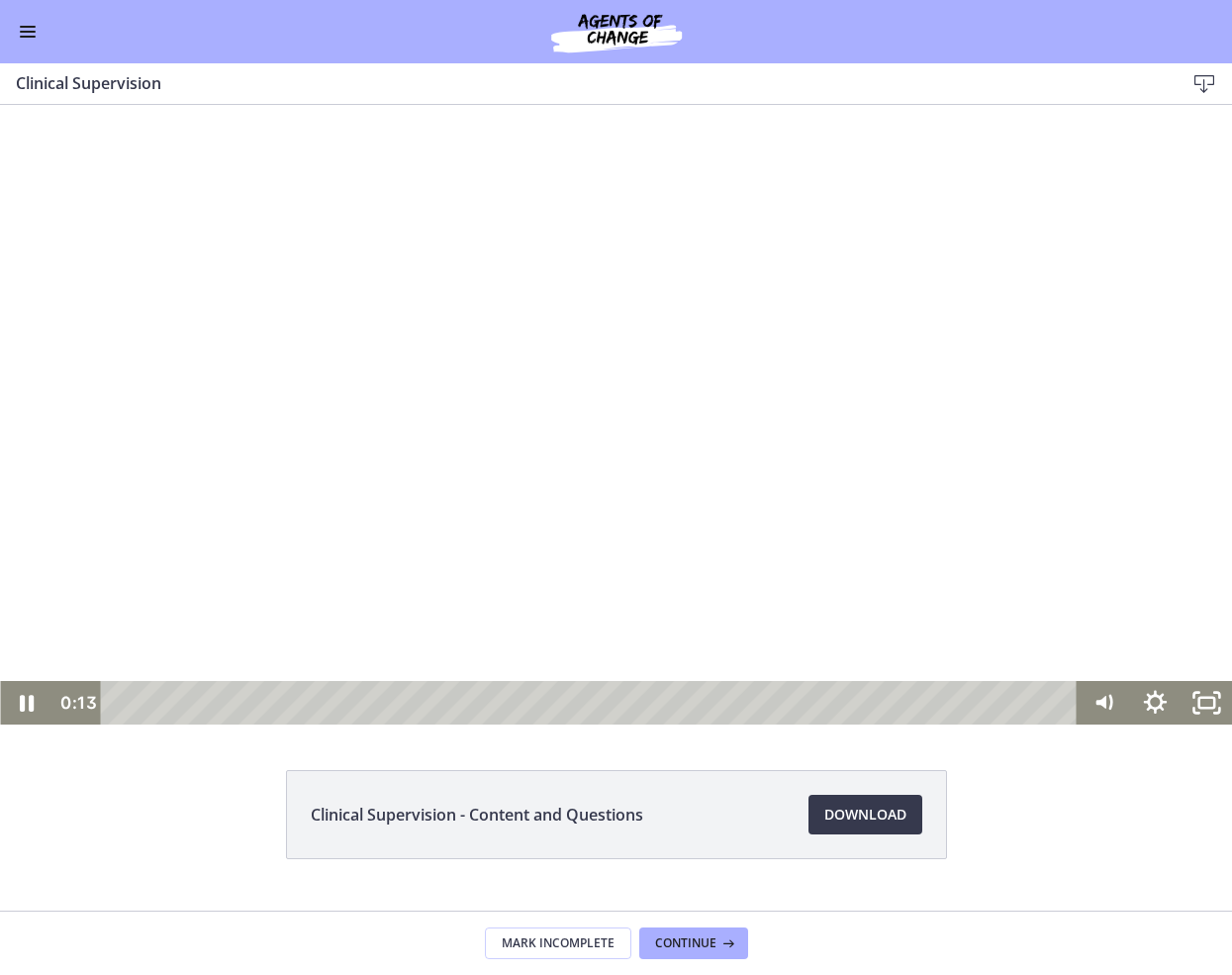 click at bounding box center [616, 415] 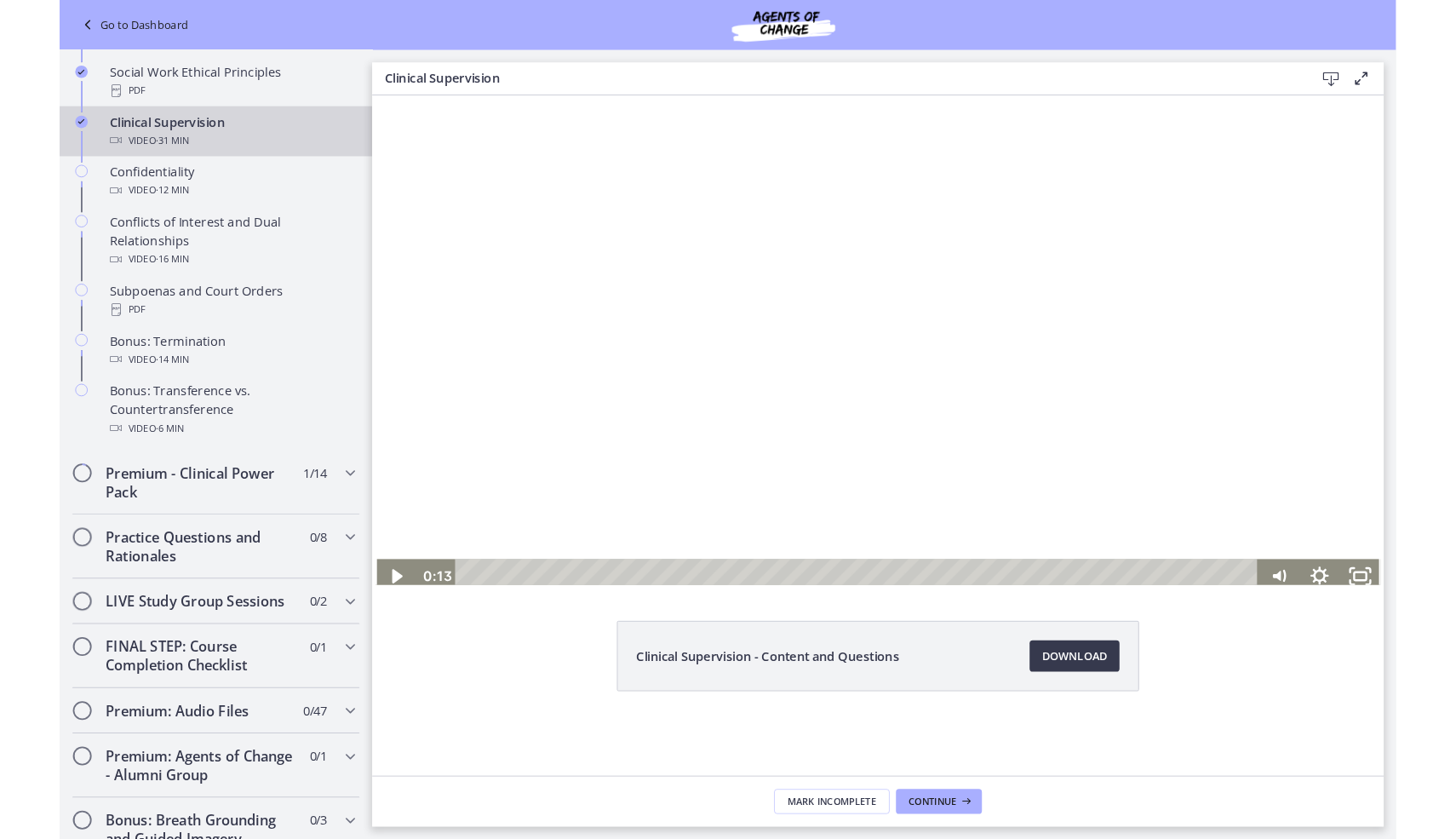 scroll, scrollTop: 859, scrollLeft: 0, axis: vertical 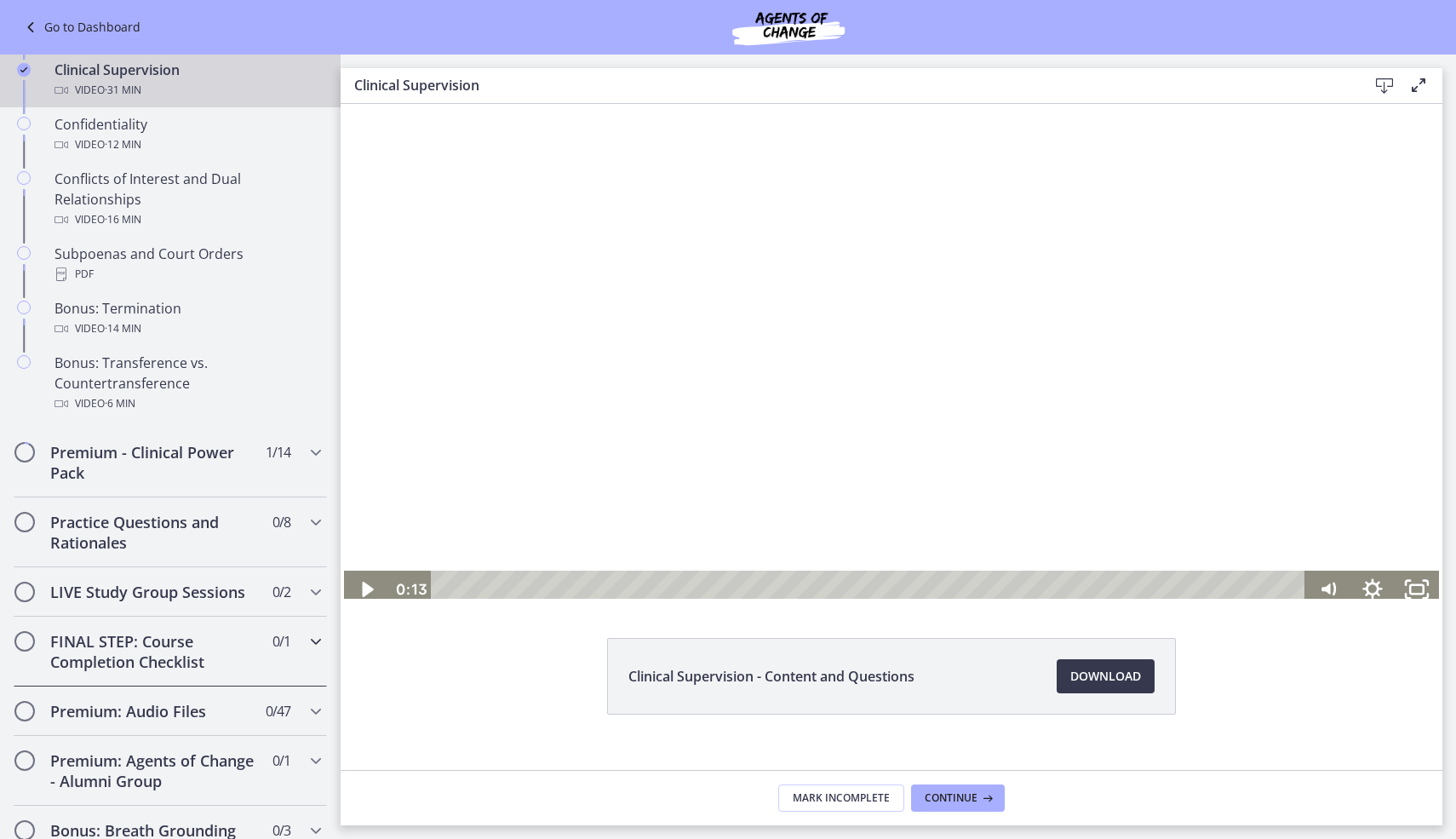 click on "FINAL STEP: Course Completion Checklist" at bounding box center (154, 652) 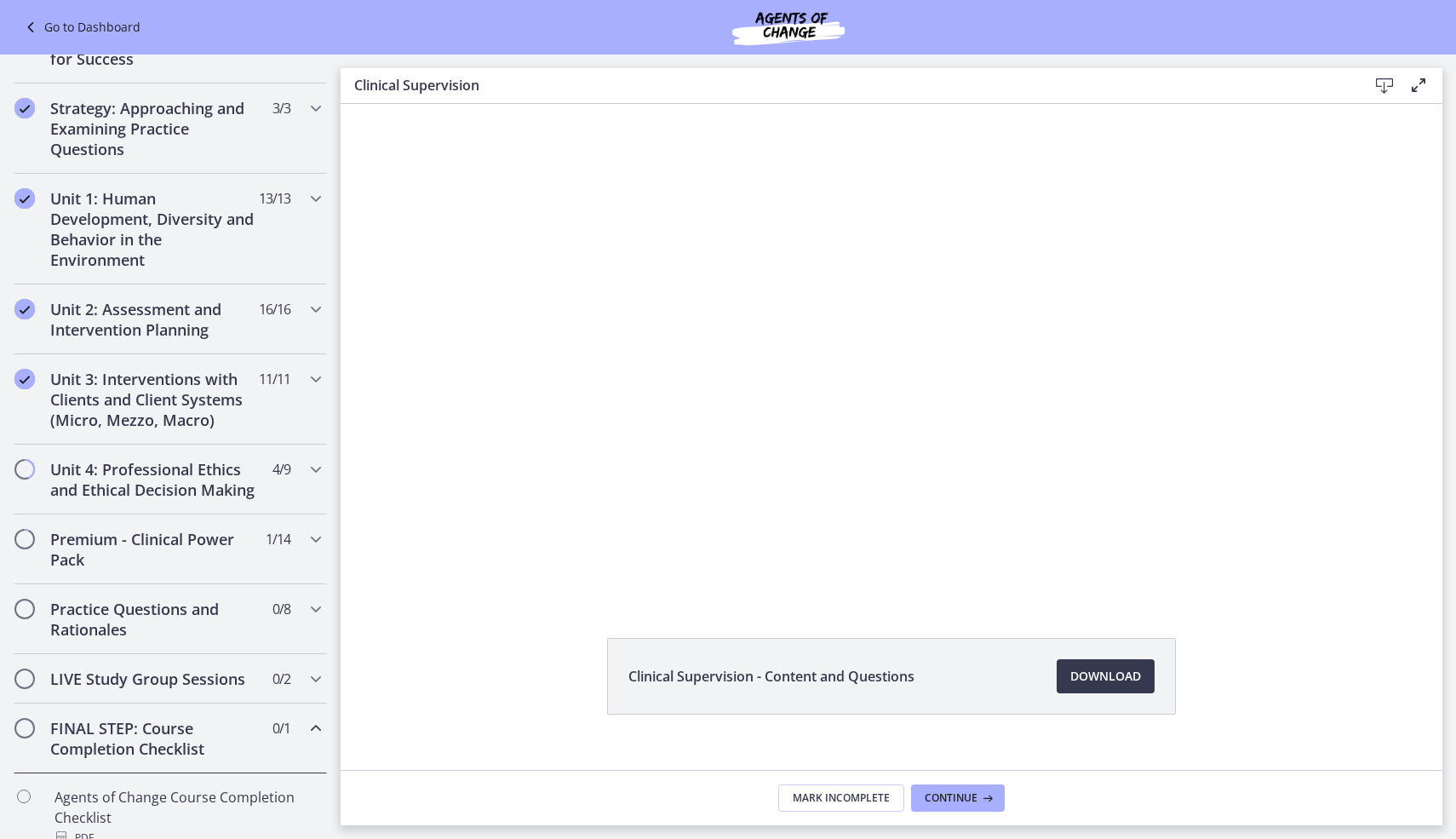 scroll, scrollTop: 533, scrollLeft: 0, axis: vertical 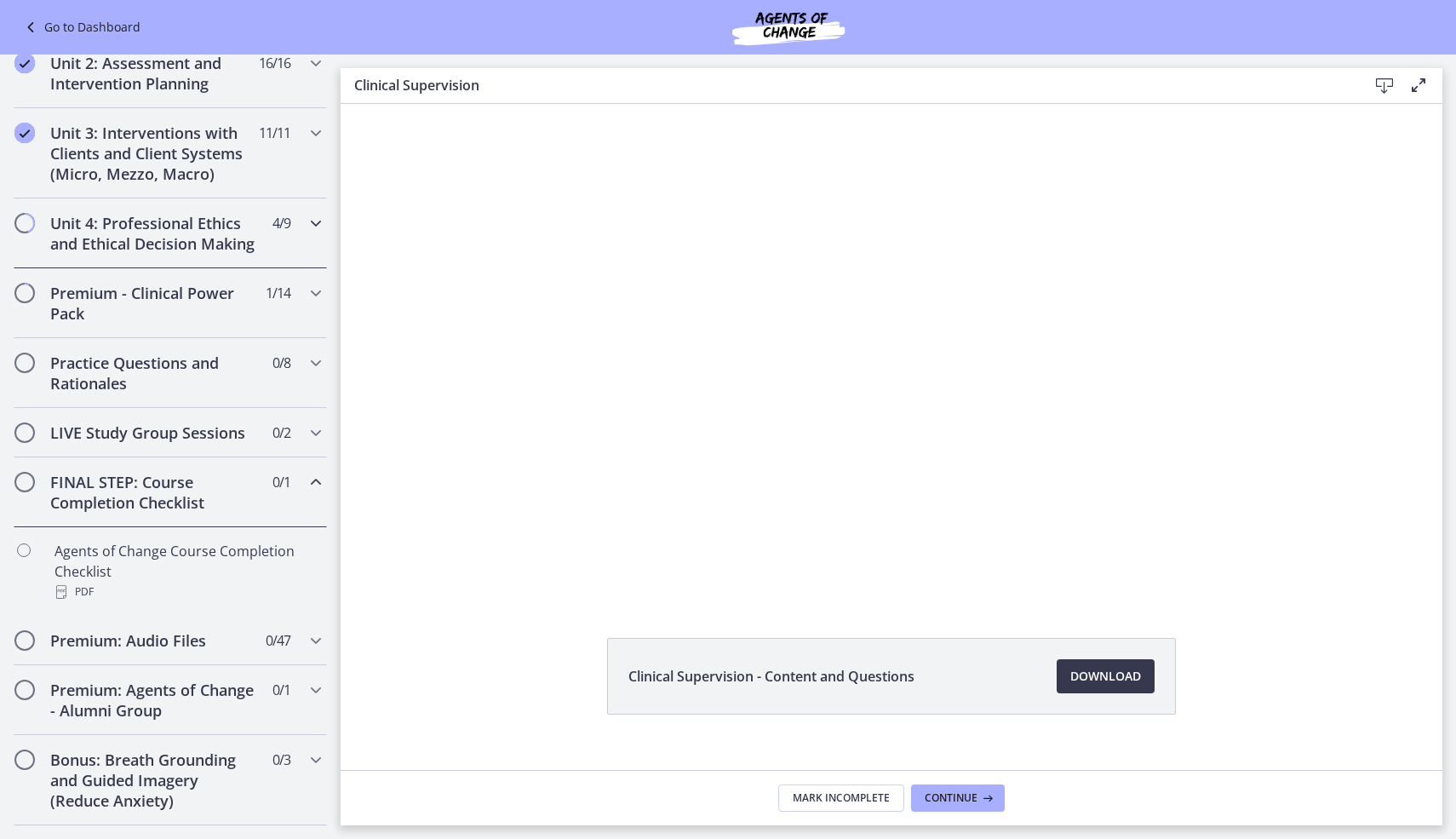click on "Unit 4: Professional Ethics and Ethical Decision Making" at bounding box center (154, 233) 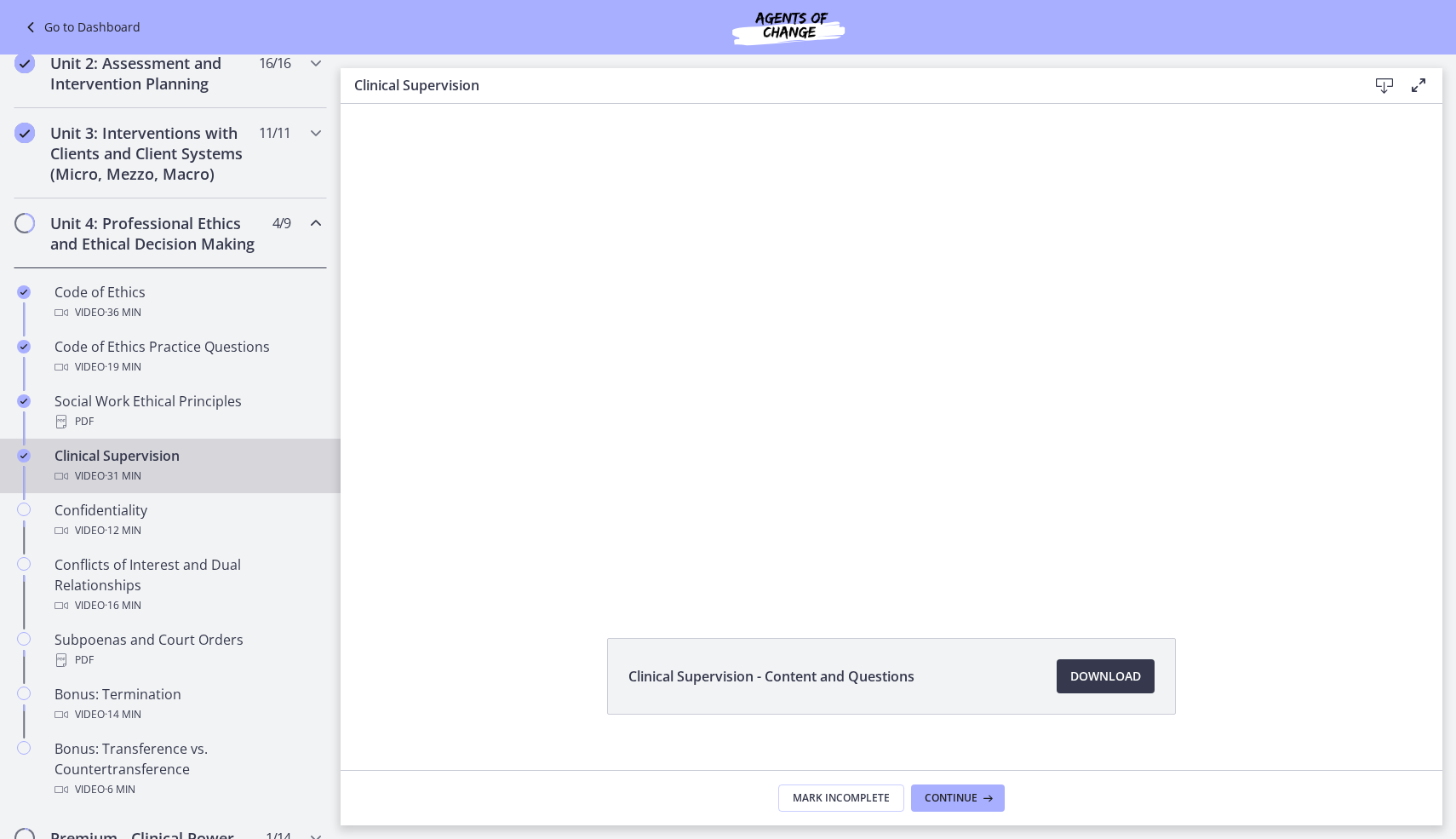 scroll, scrollTop: 591, scrollLeft: 0, axis: vertical 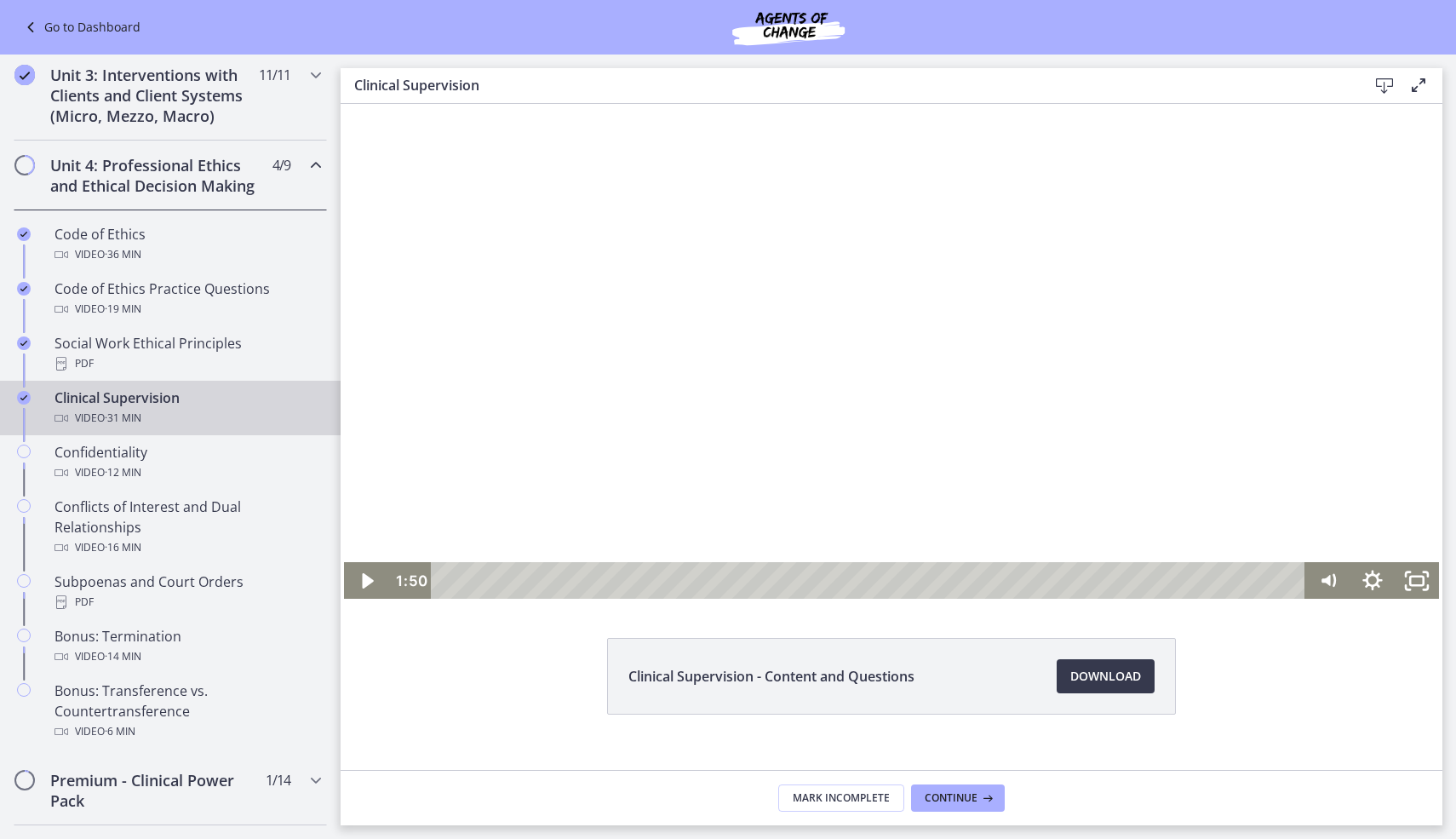click at bounding box center [891, 324] 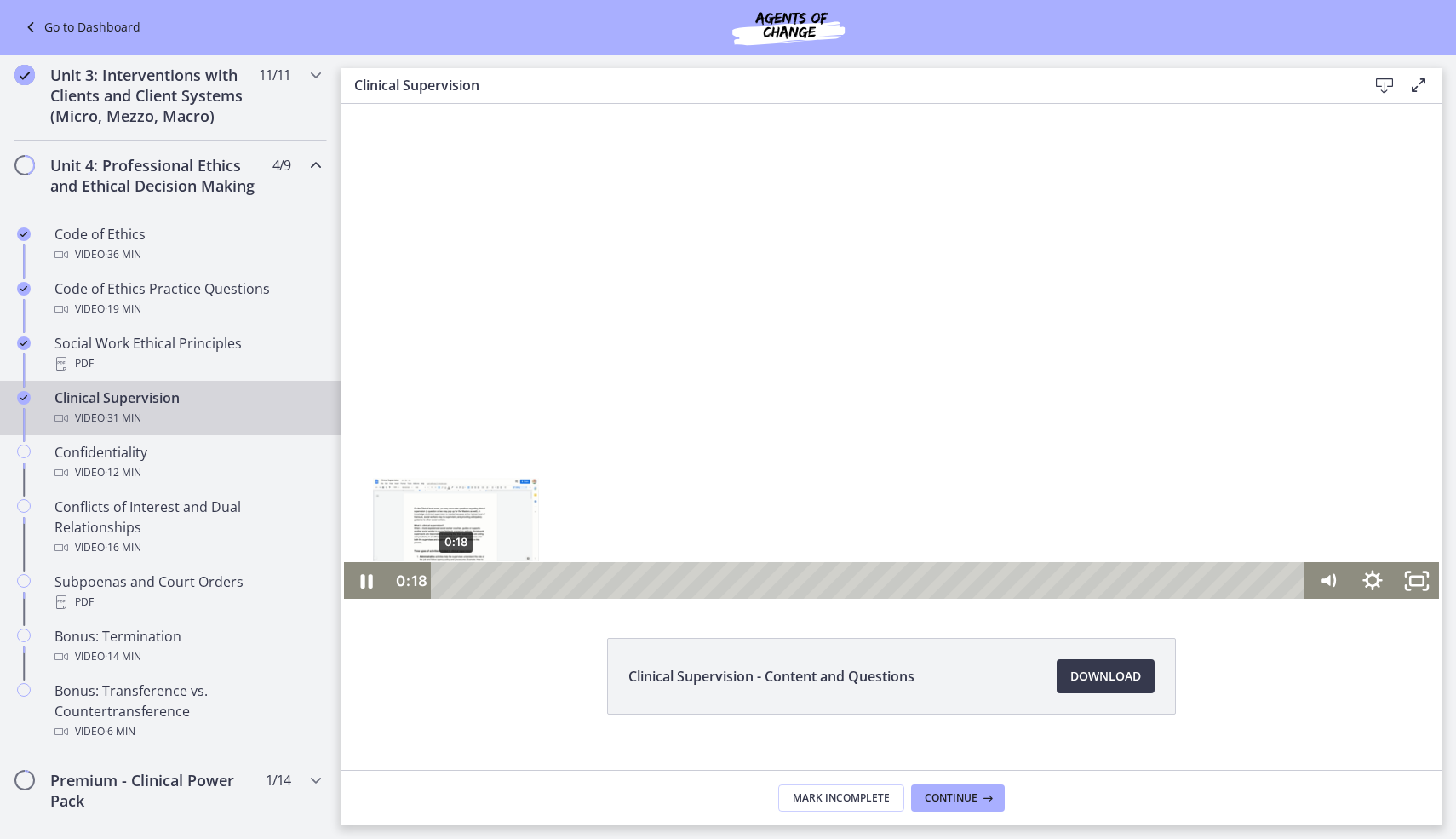 click on "0:18" at bounding box center [871, 581] 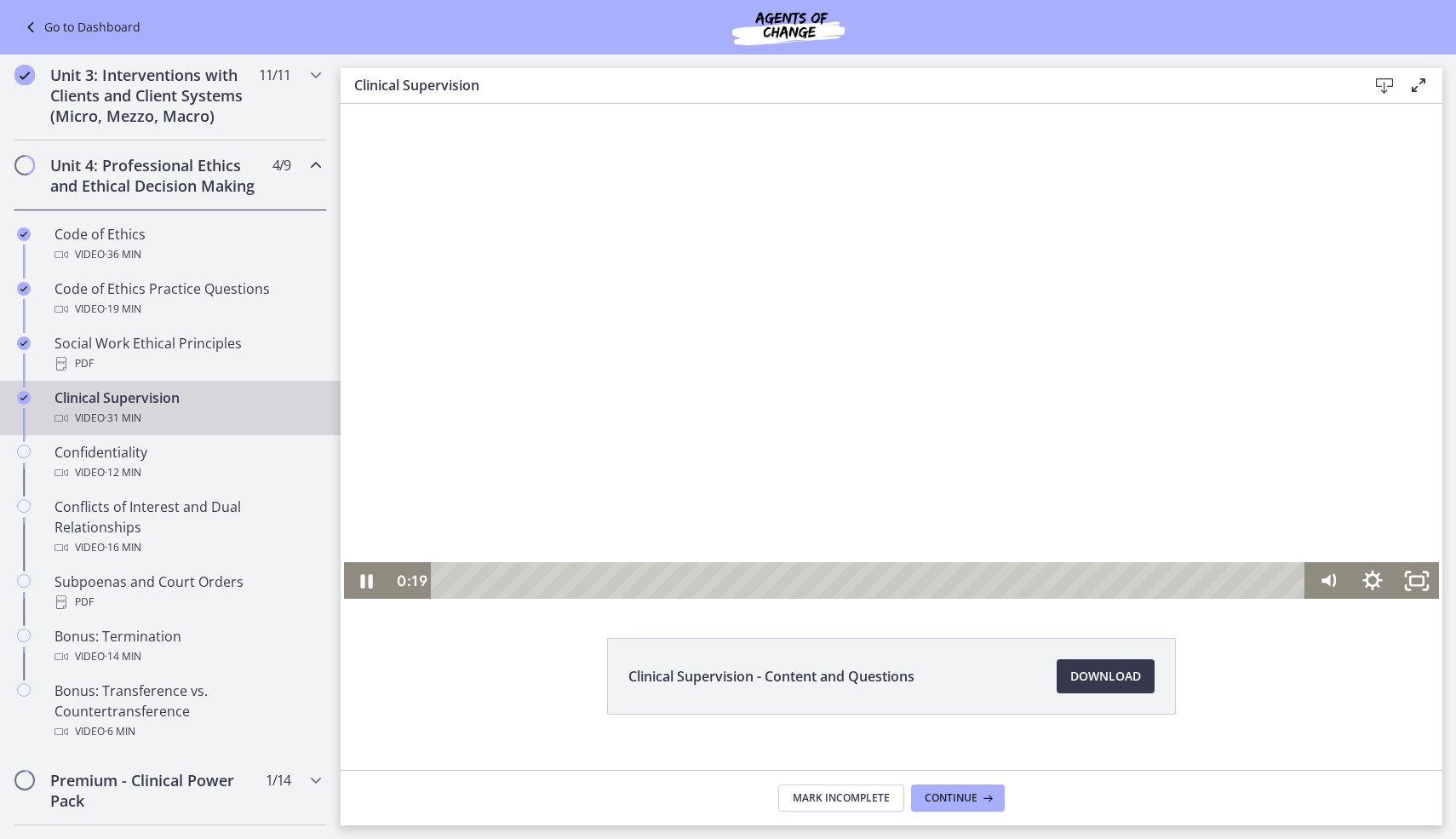 click at bounding box center (891, 324) 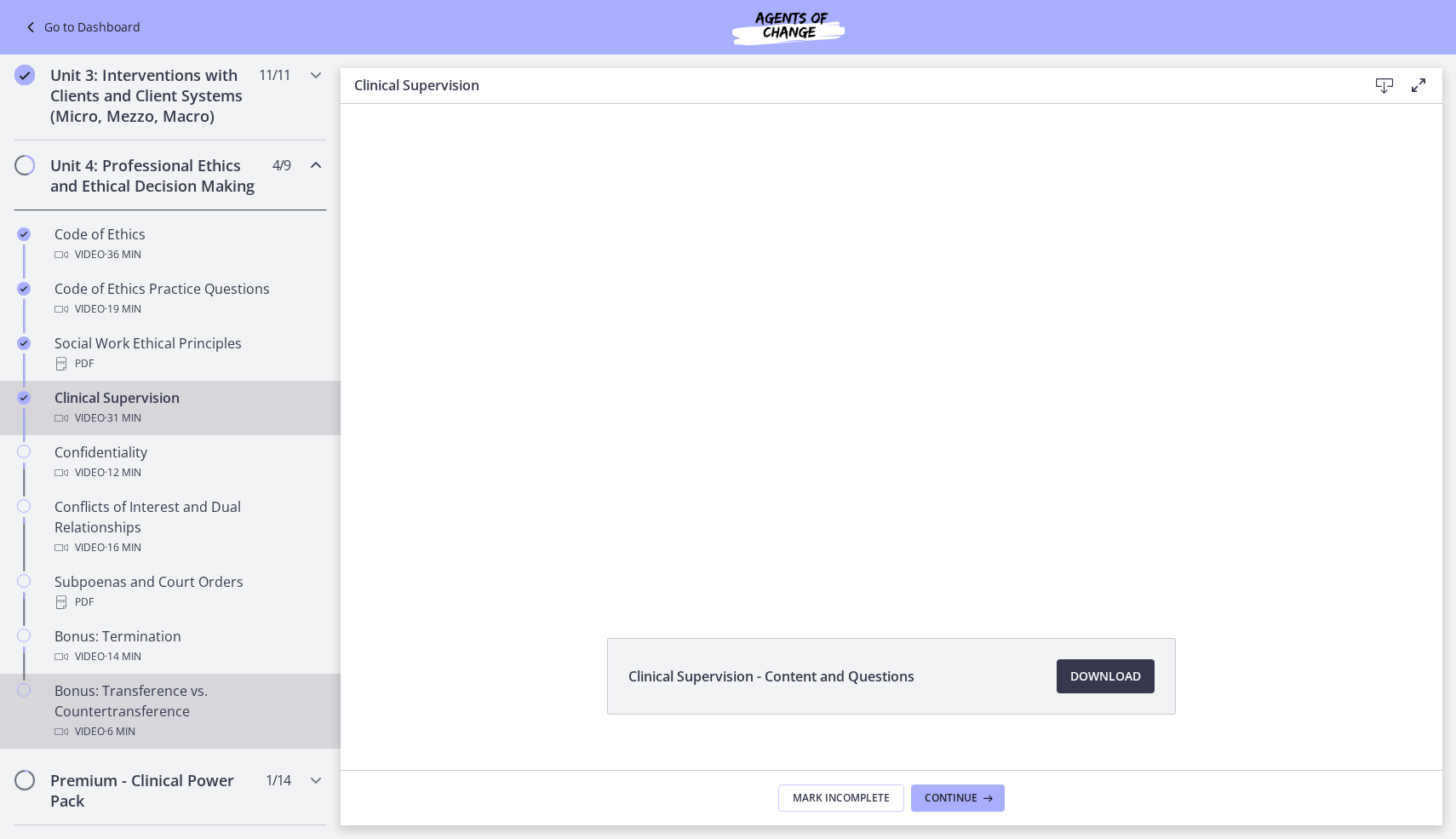 scroll, scrollTop: 696, scrollLeft: 0, axis: vertical 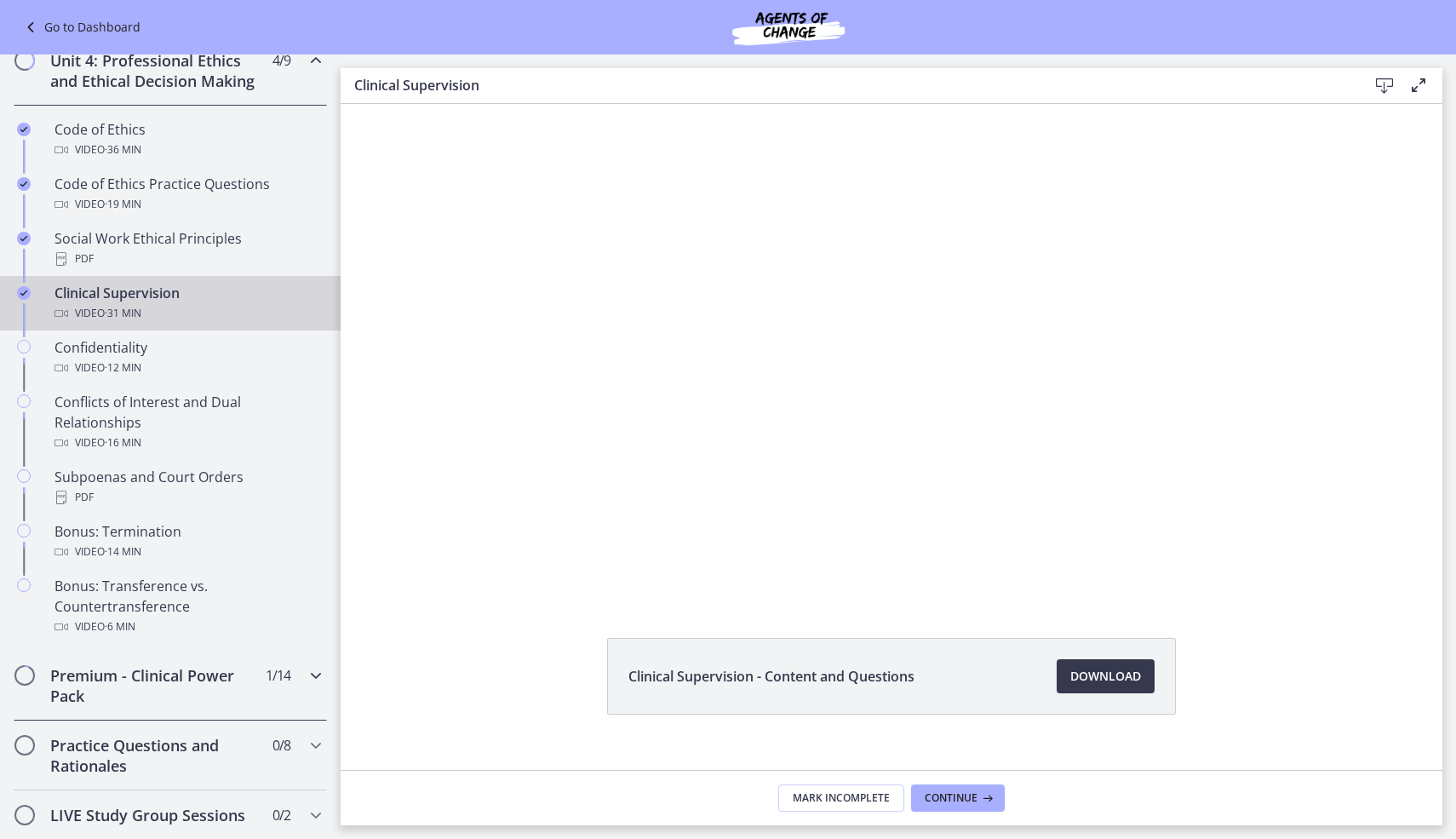 click on "Premium - Clinical Power Pack
1  /  14
Completed" at bounding box center (170, 686) 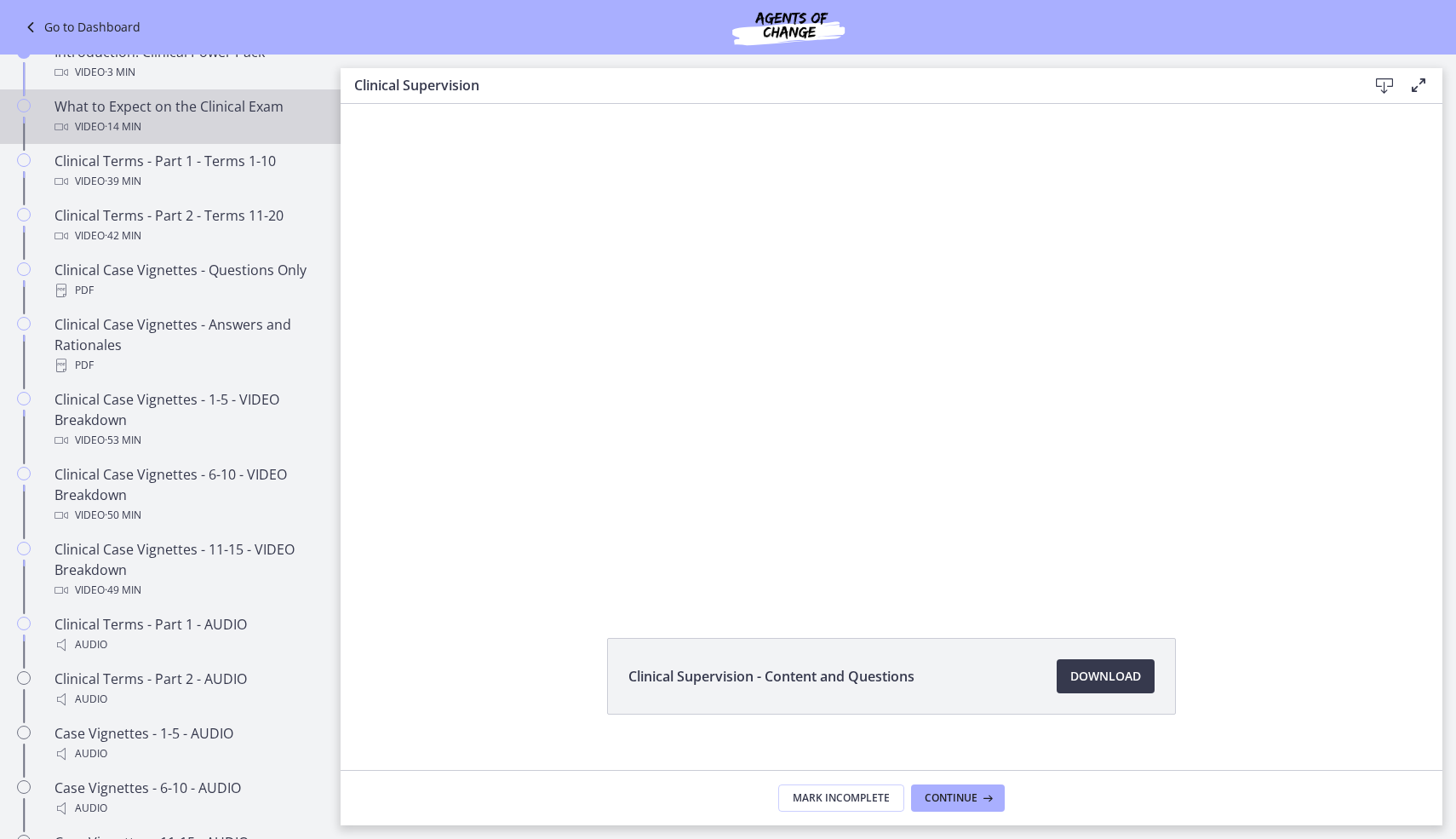 scroll, scrollTop: 840, scrollLeft: 0, axis: vertical 